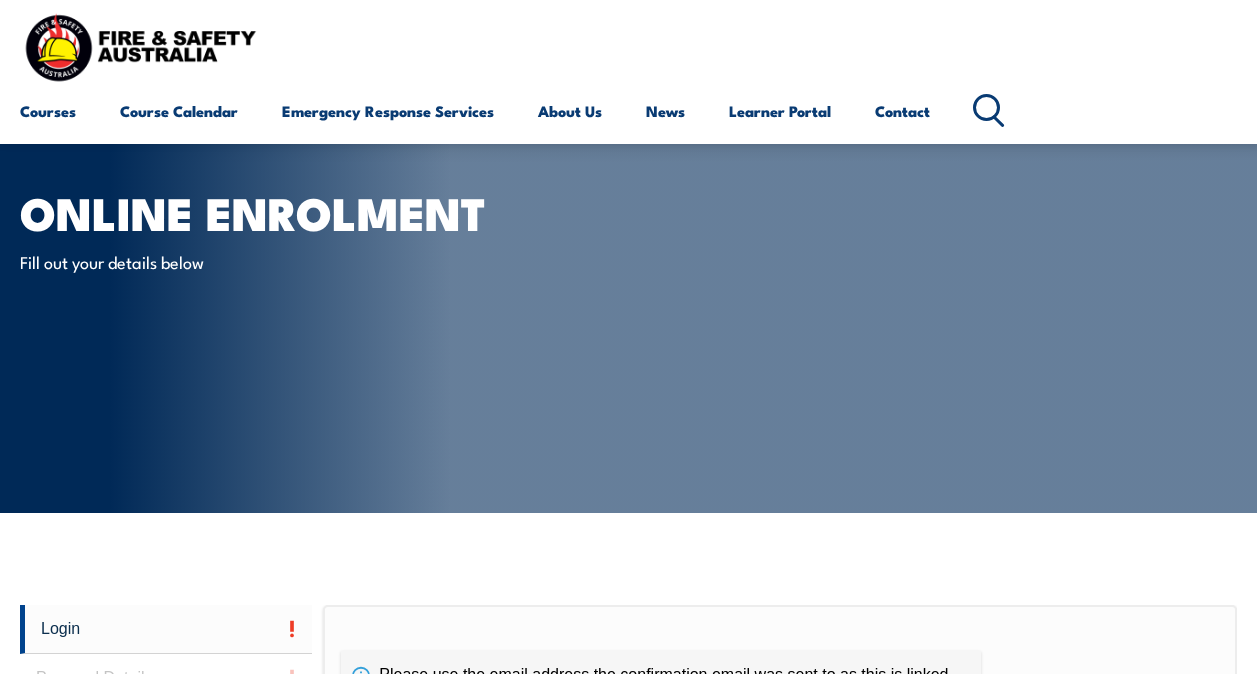 scroll, scrollTop: 473, scrollLeft: 0, axis: vertical 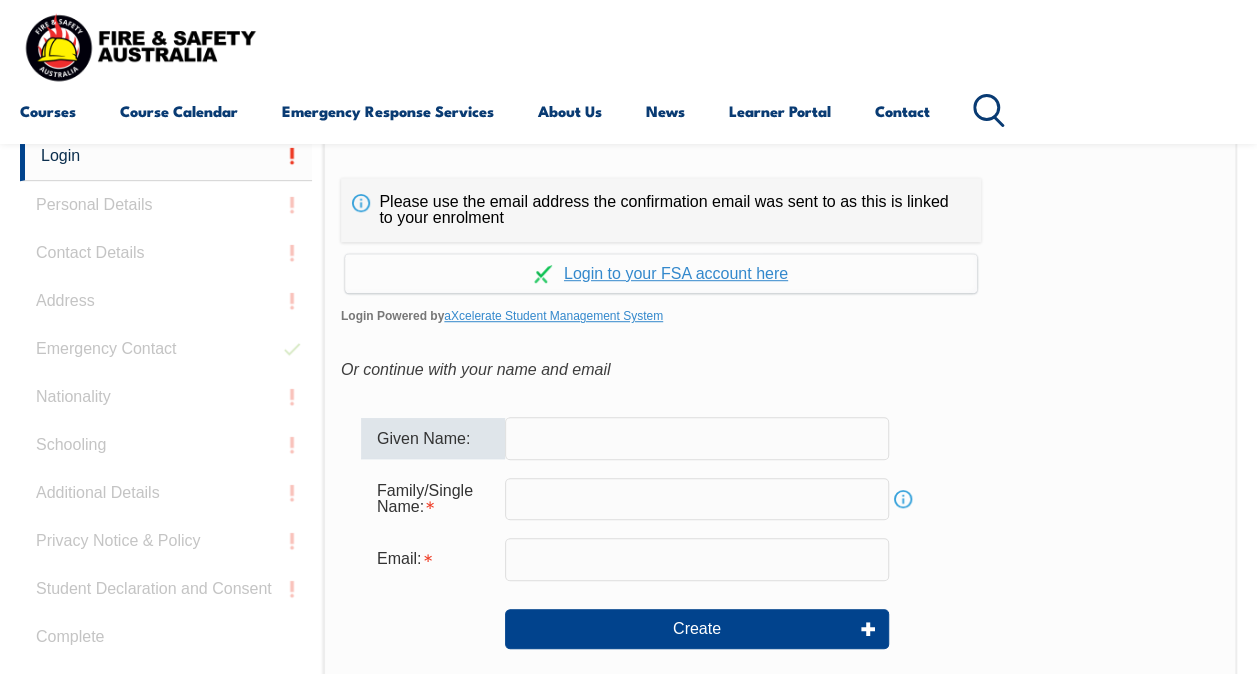 click at bounding box center [697, 438] 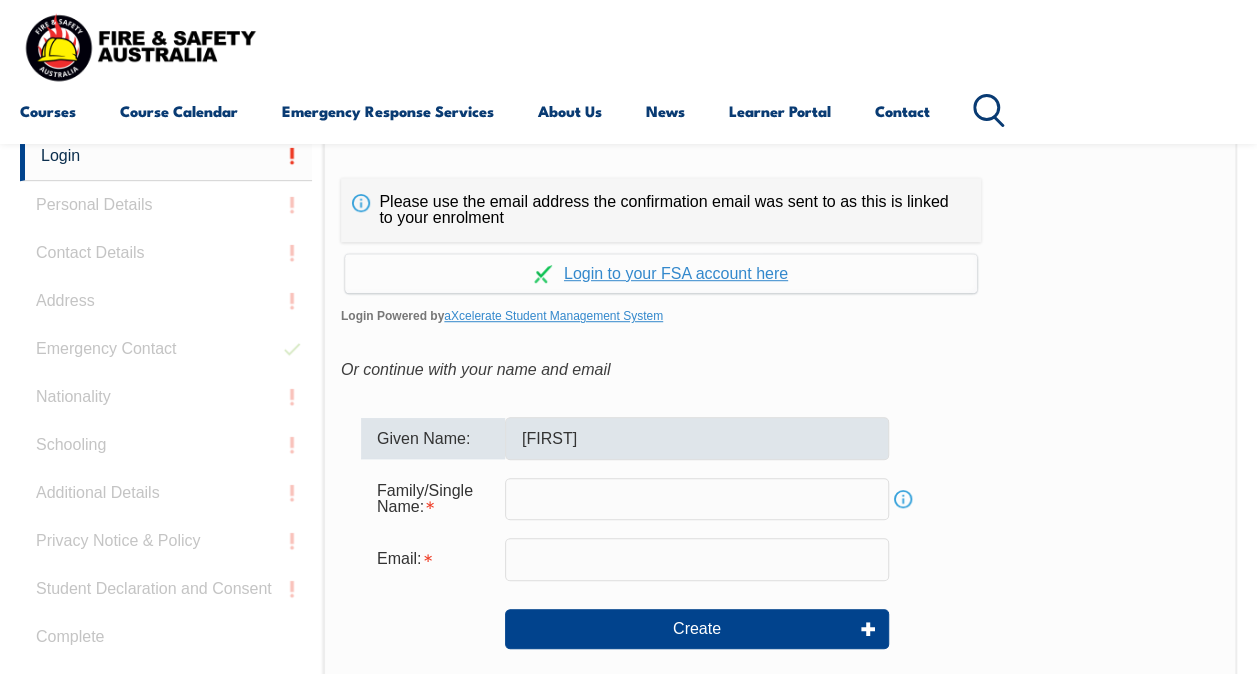 type on "[LAST]" 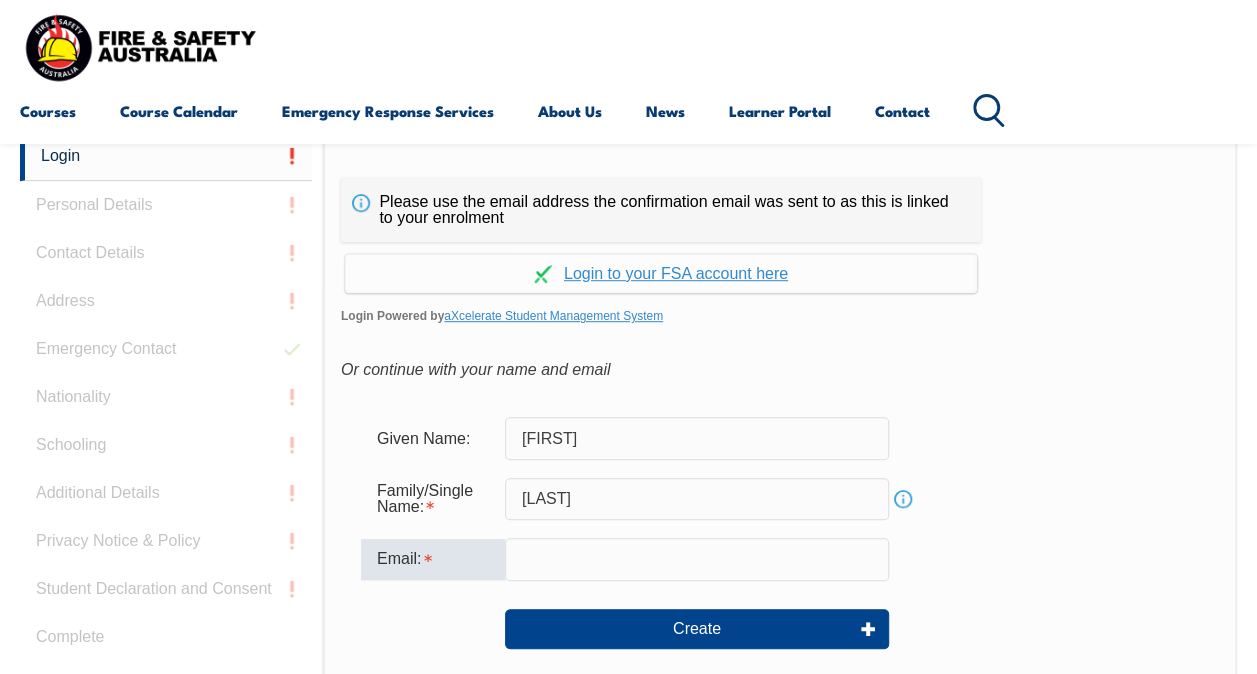 click at bounding box center (697, 559) 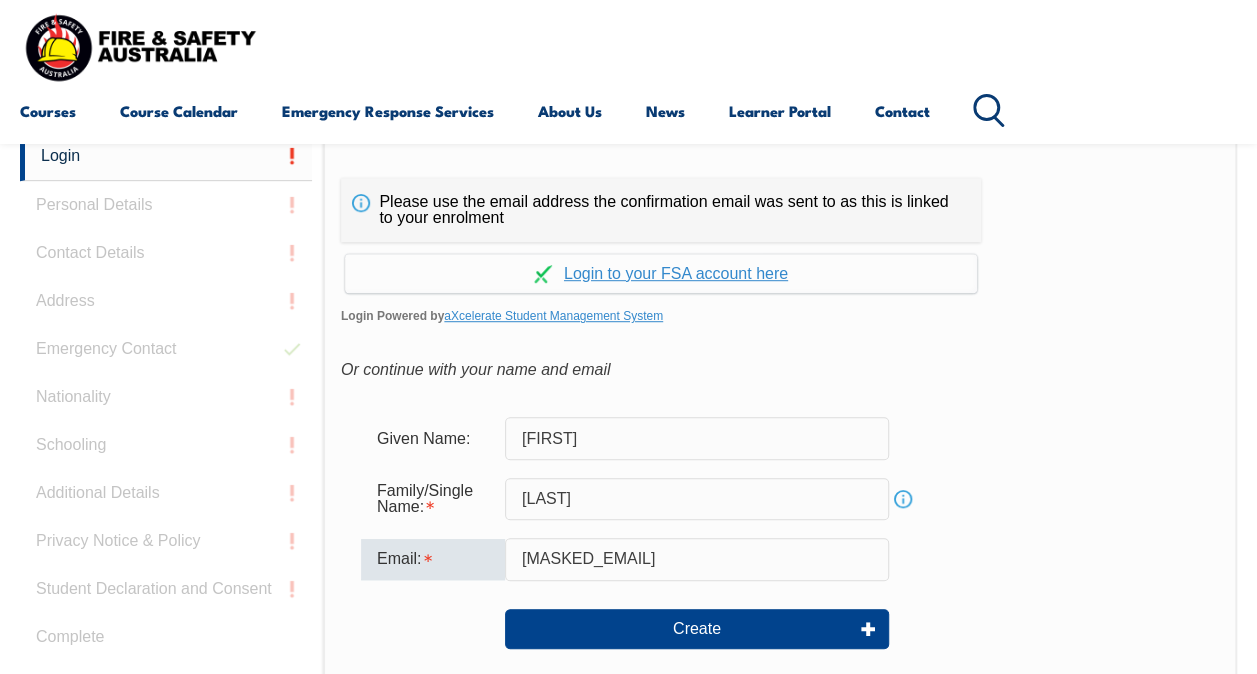 type on "[MASKED_EMAIL]" 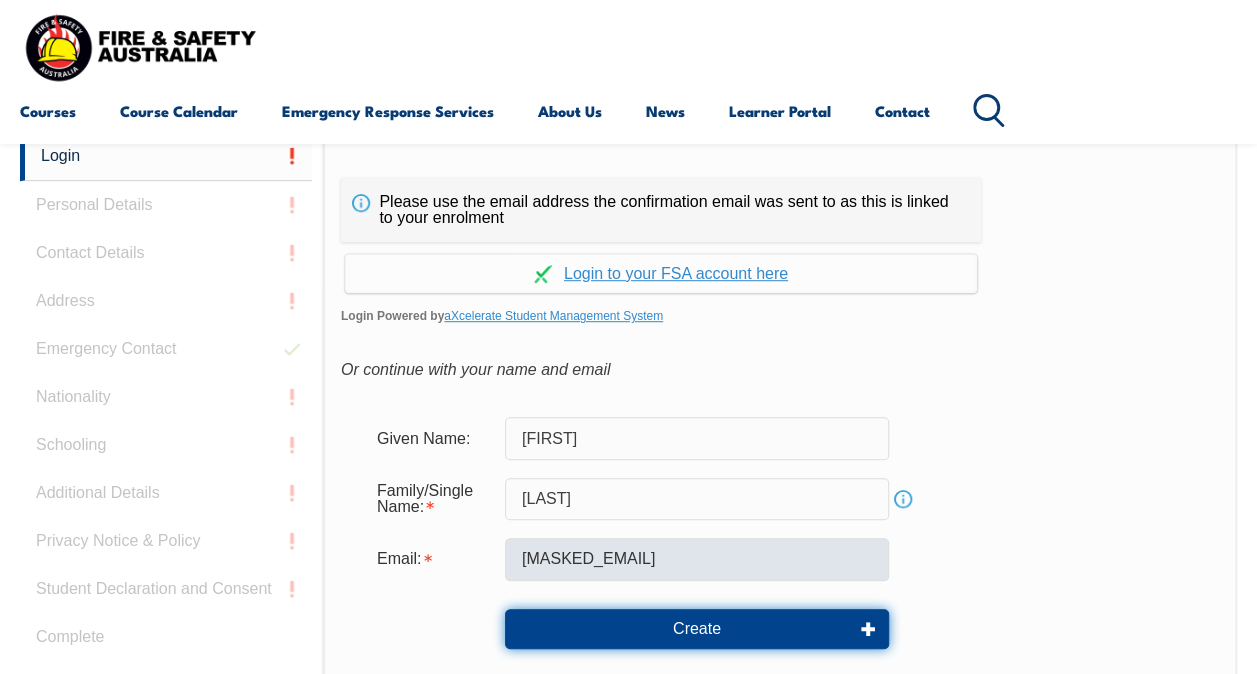 type 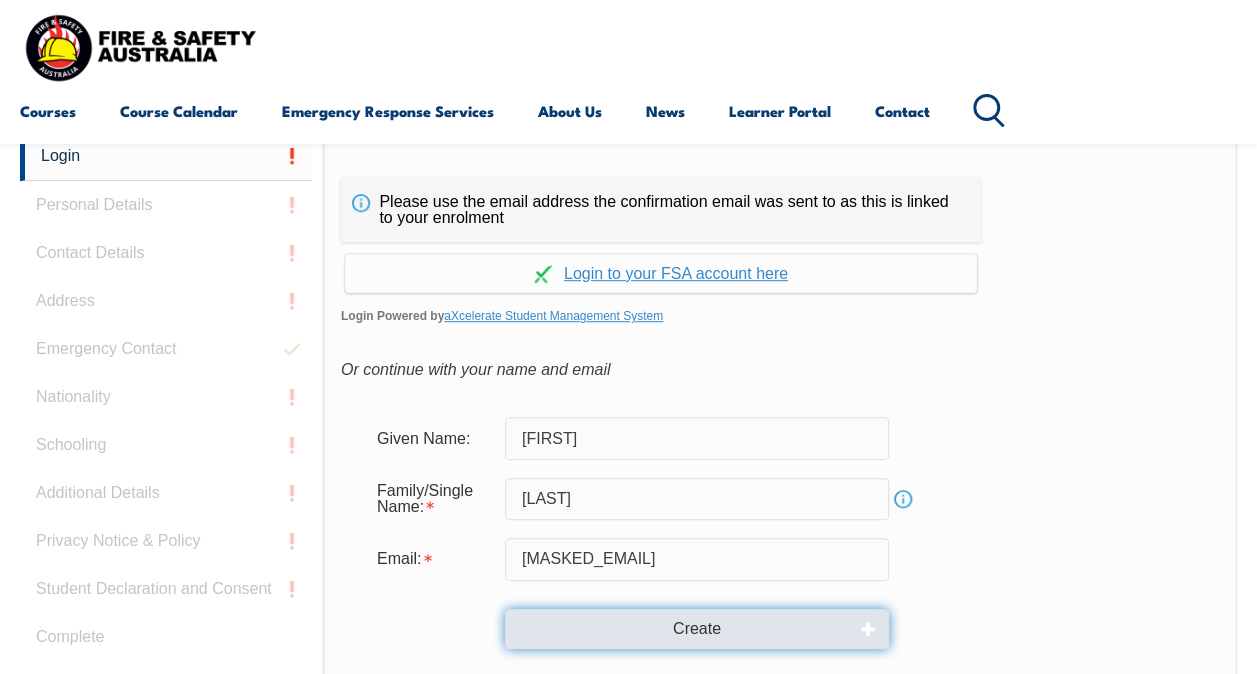 click on "Create" at bounding box center (697, 629) 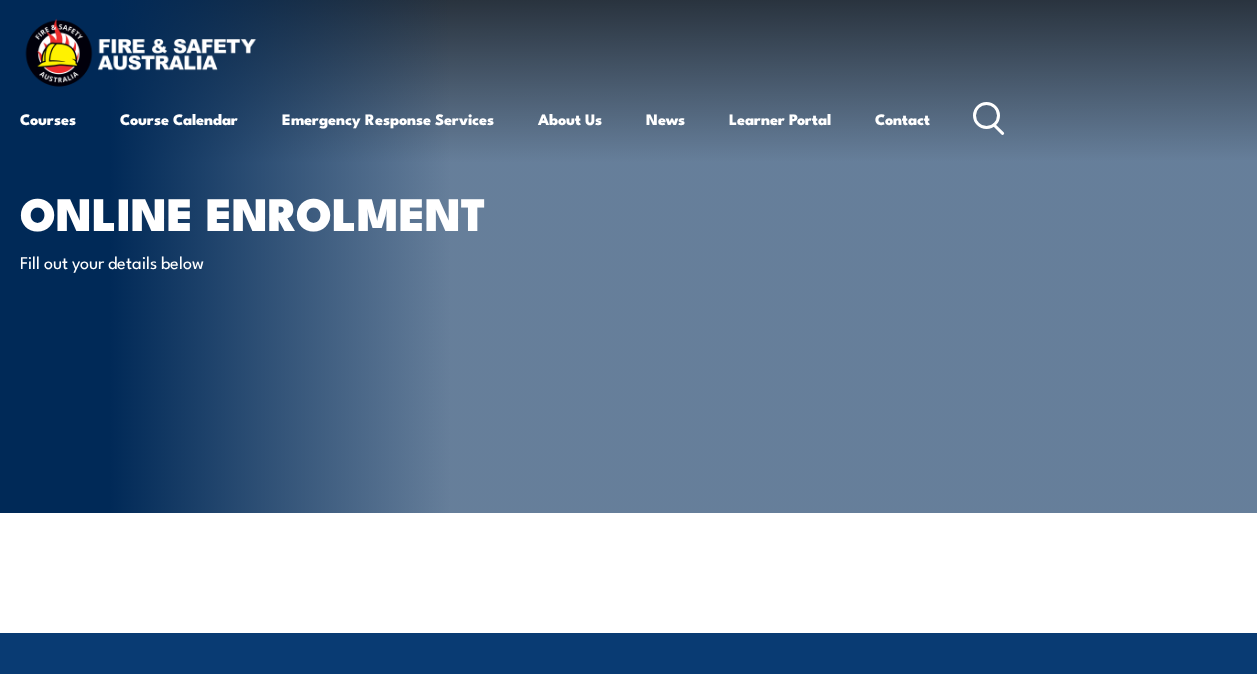 scroll, scrollTop: 0, scrollLeft: 0, axis: both 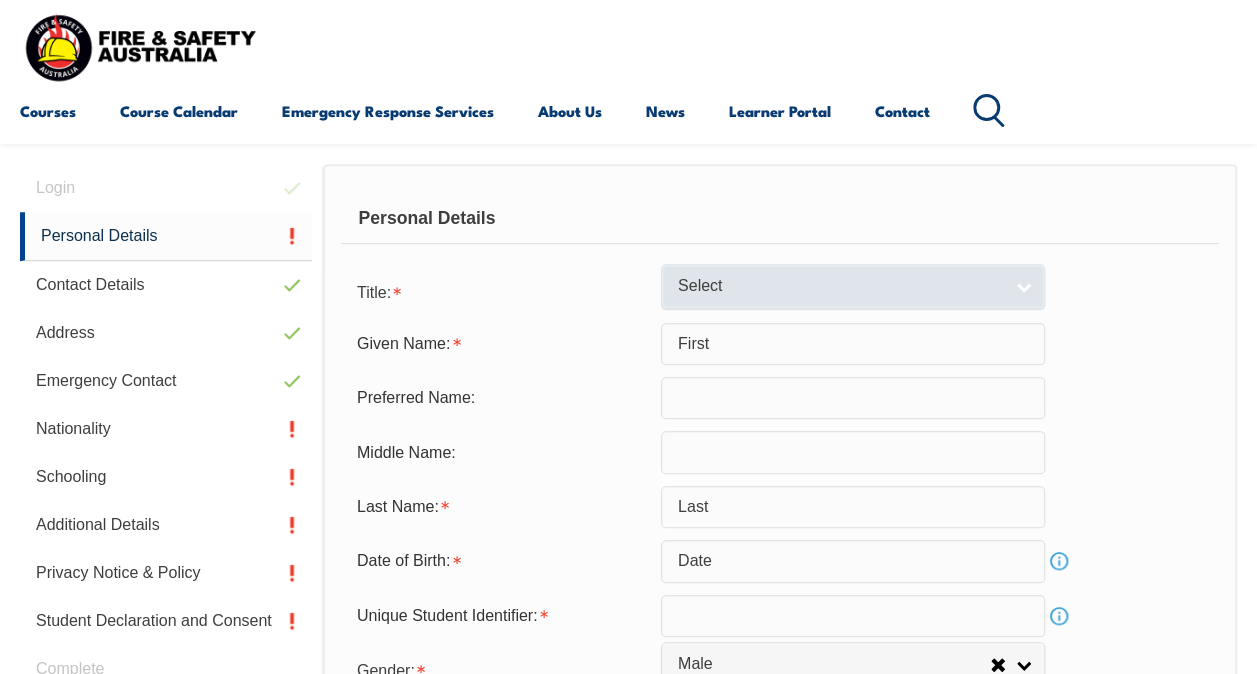 click on "Select" at bounding box center [853, 286] 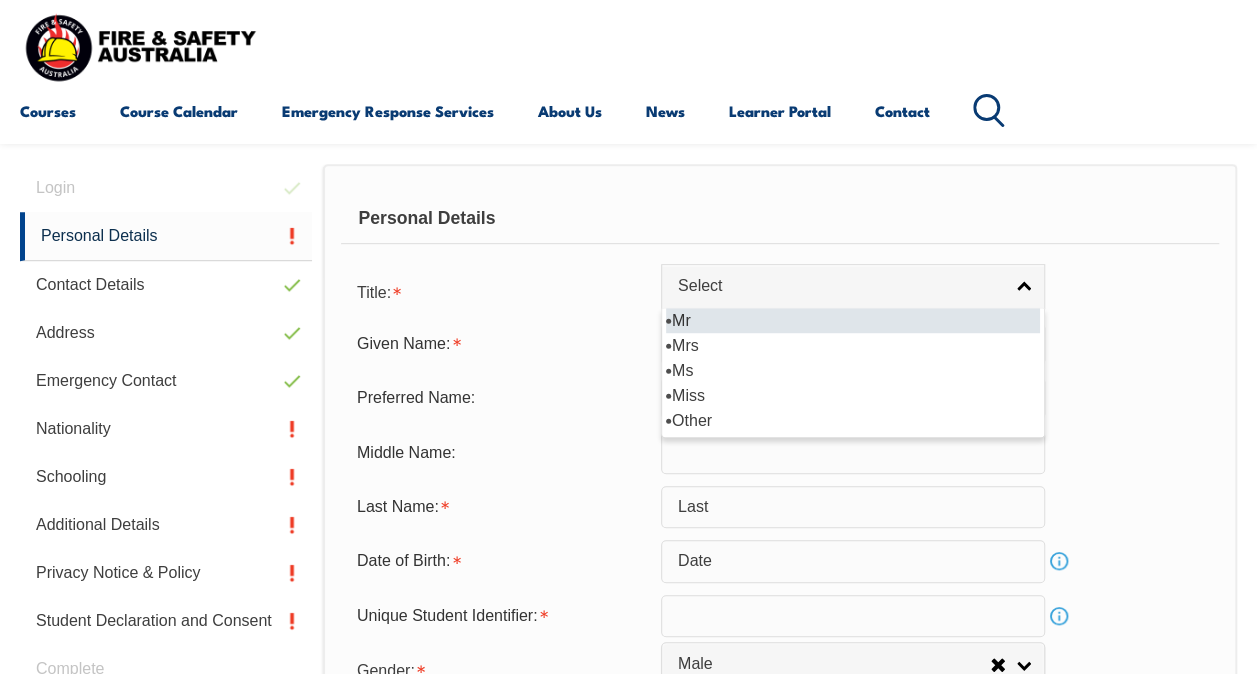 click on "Mr" at bounding box center [853, 320] 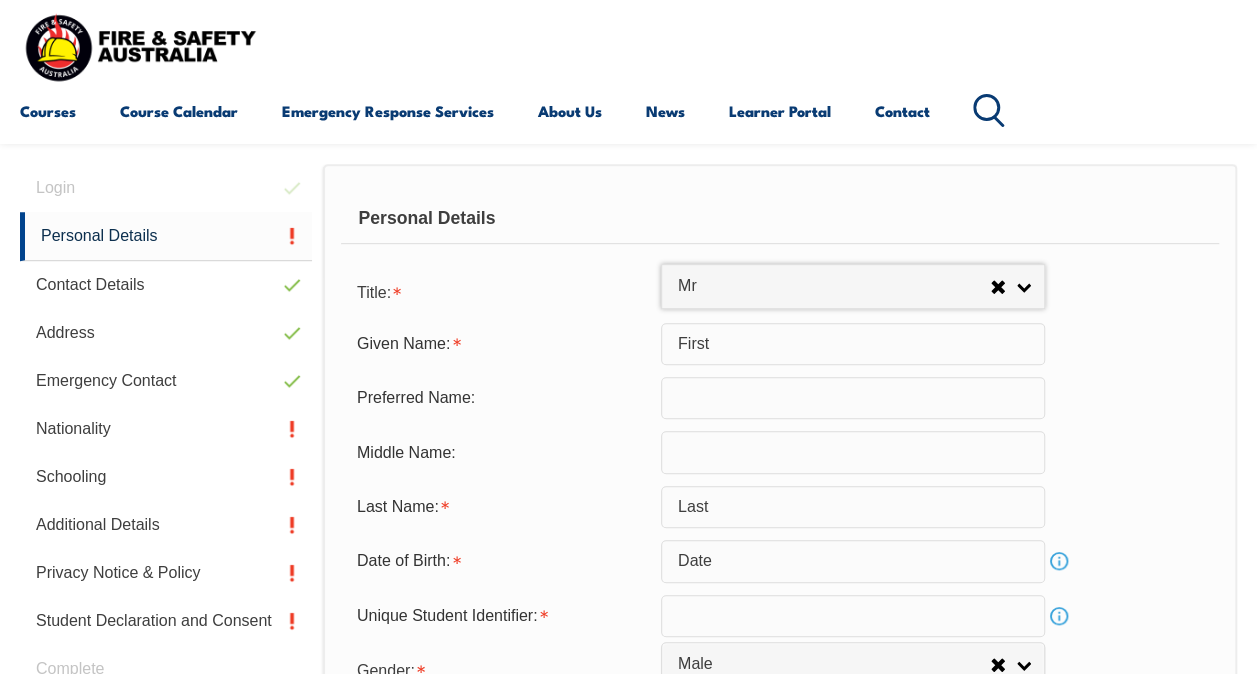 click at bounding box center [853, 398] 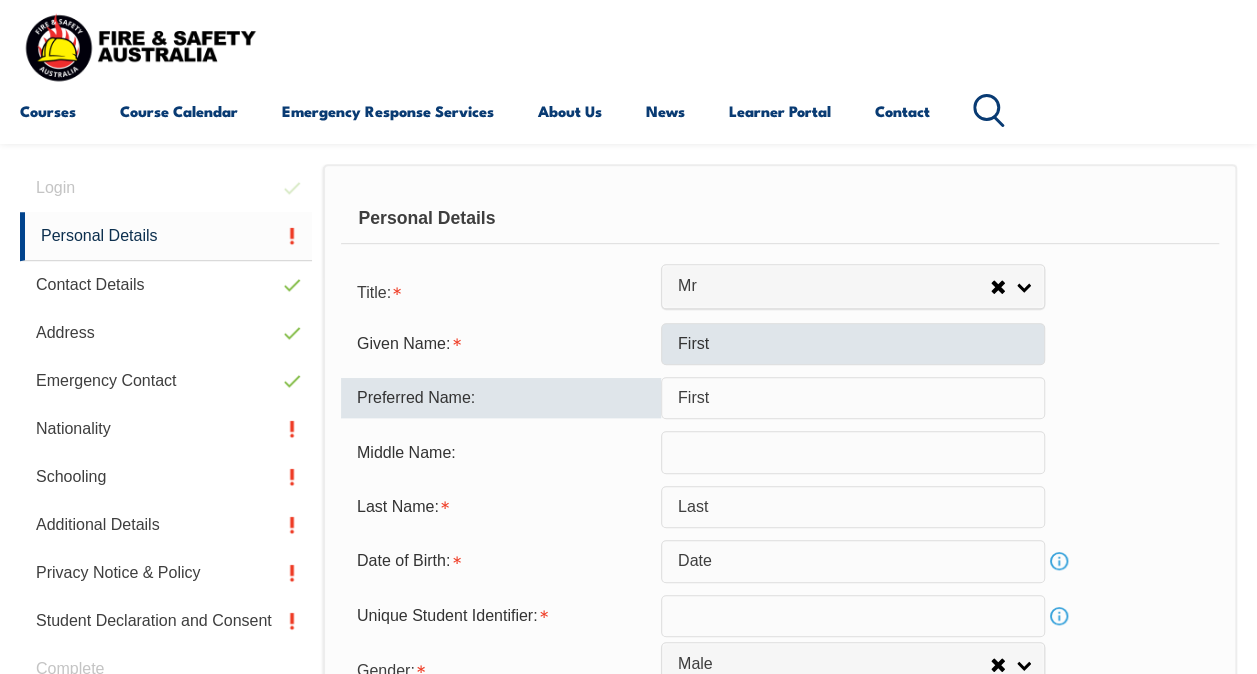 type on "First" 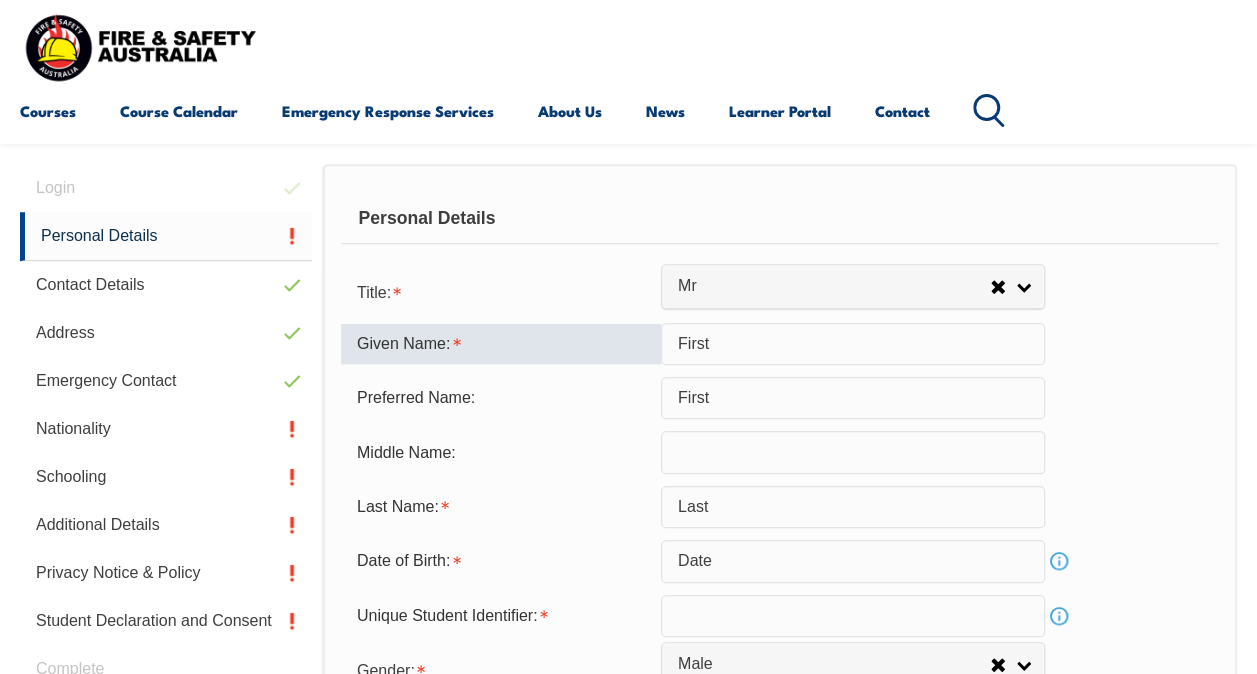 click on "First" at bounding box center [853, 344] 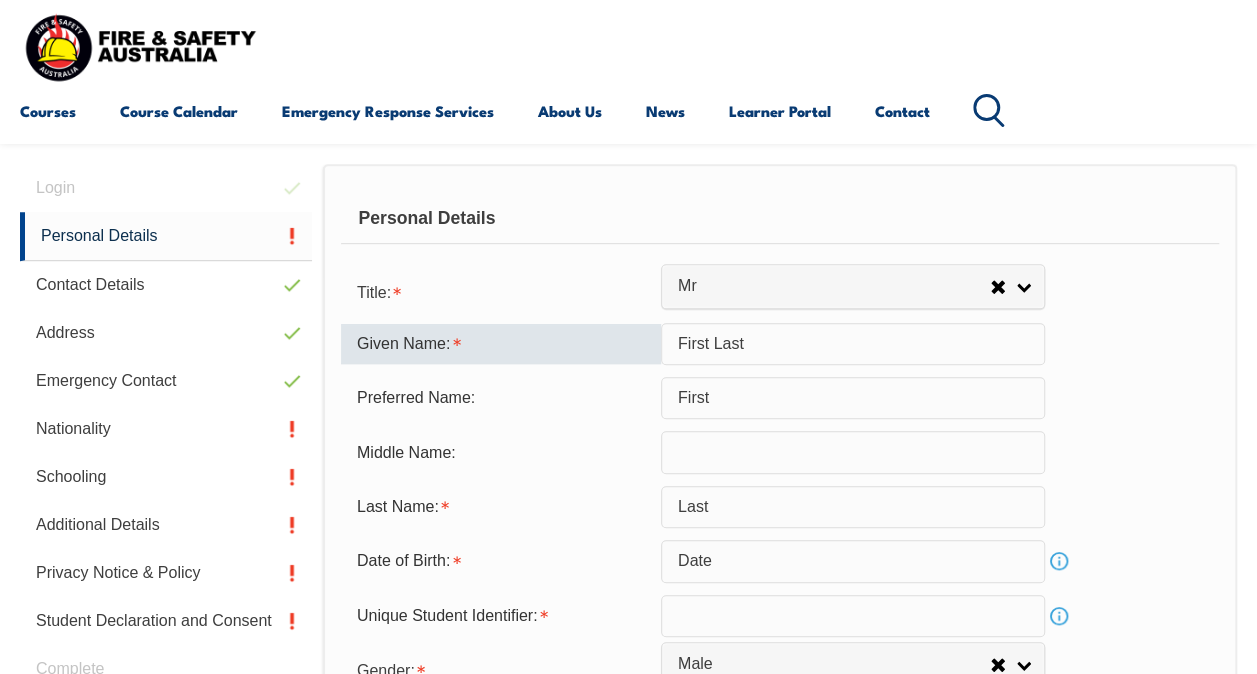 type on "First Last" 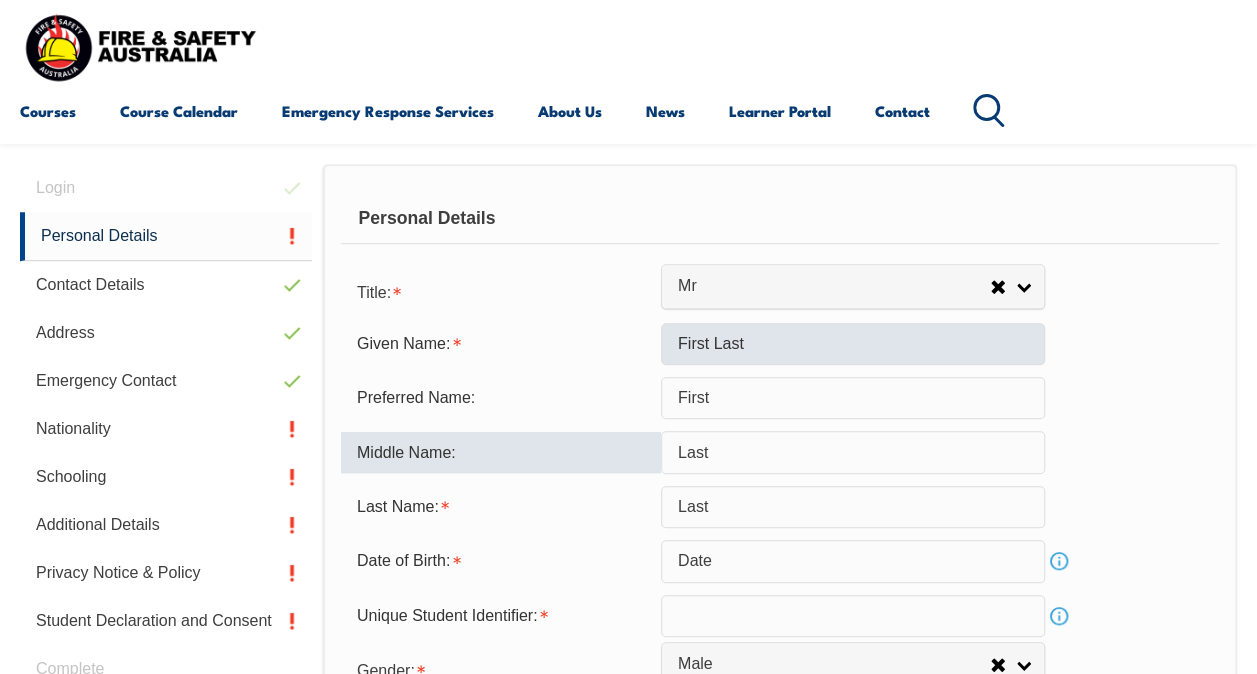 type on "Last" 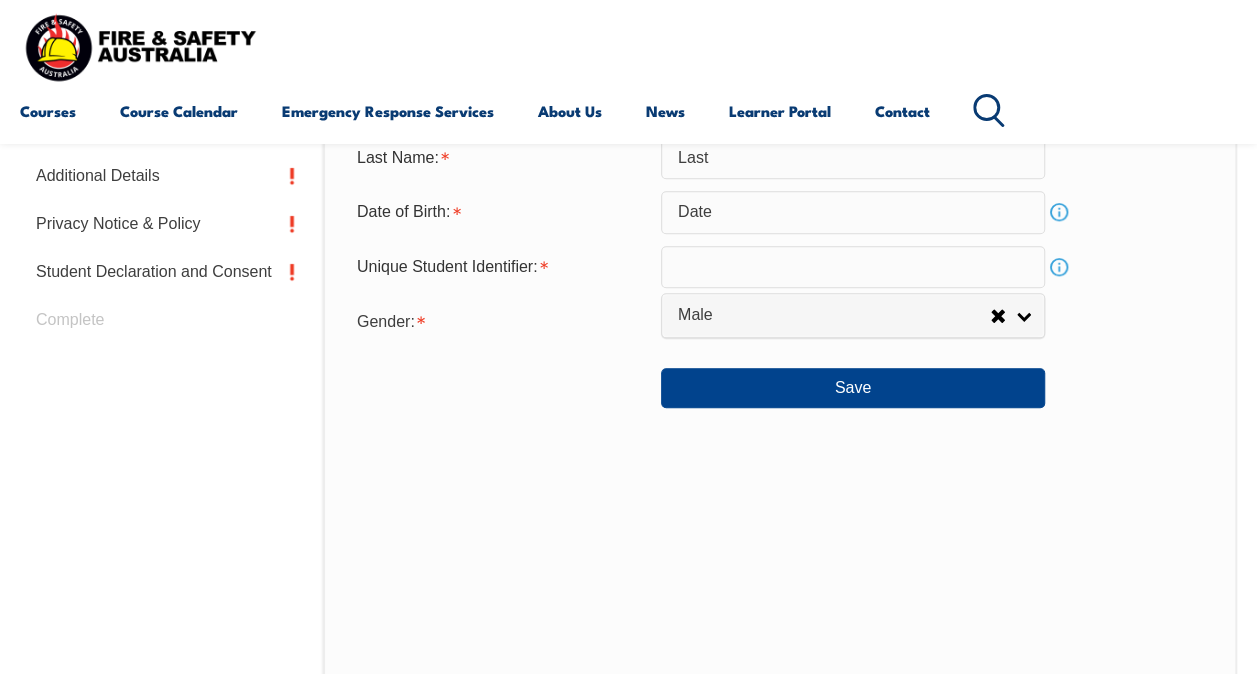 scroll, scrollTop: 851, scrollLeft: 0, axis: vertical 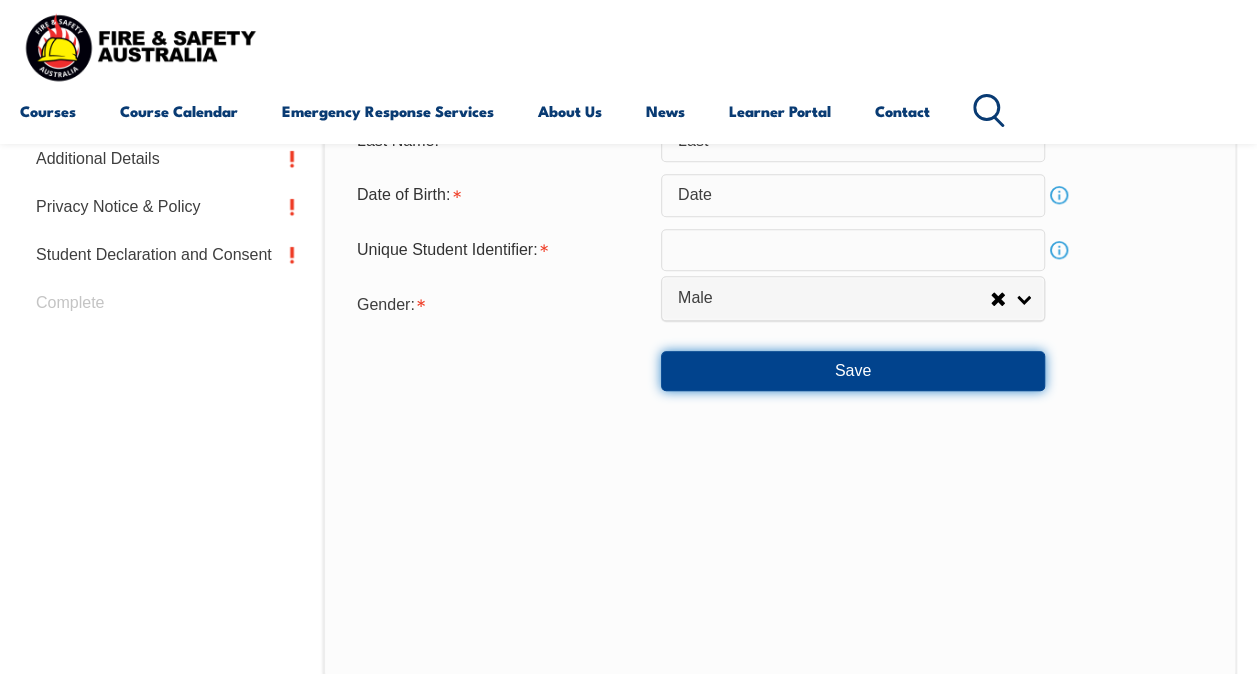 click on "Save" at bounding box center (853, 371) 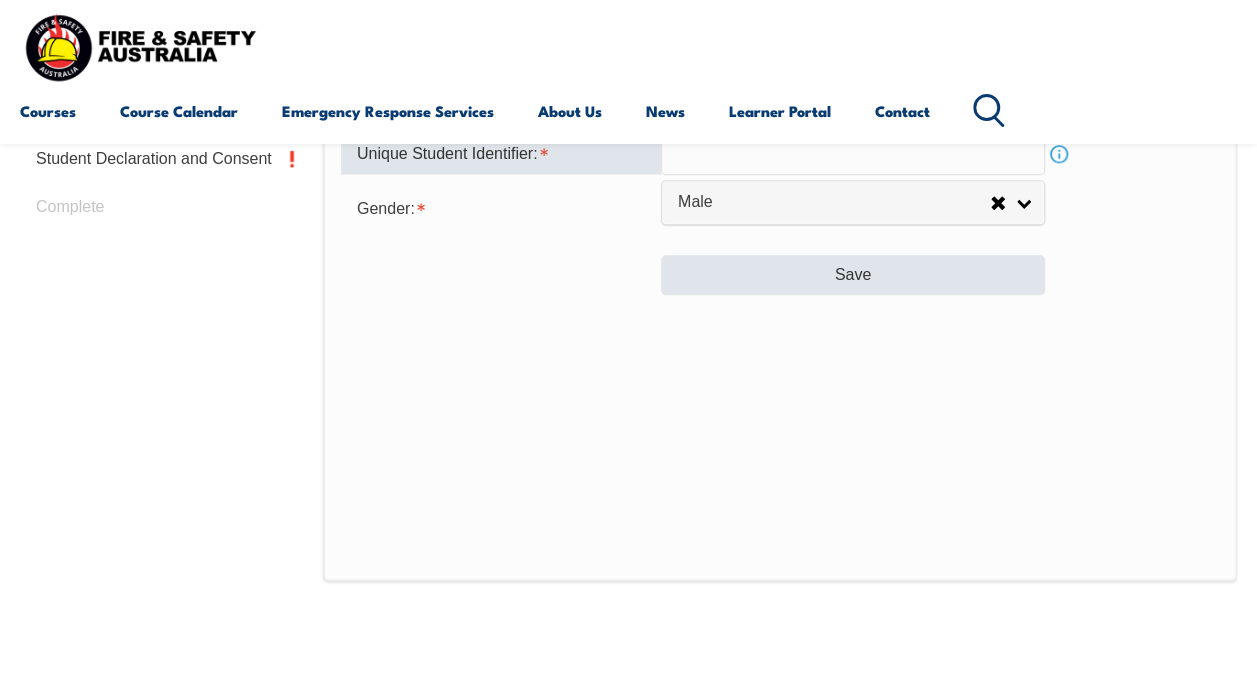 scroll, scrollTop: 979, scrollLeft: 0, axis: vertical 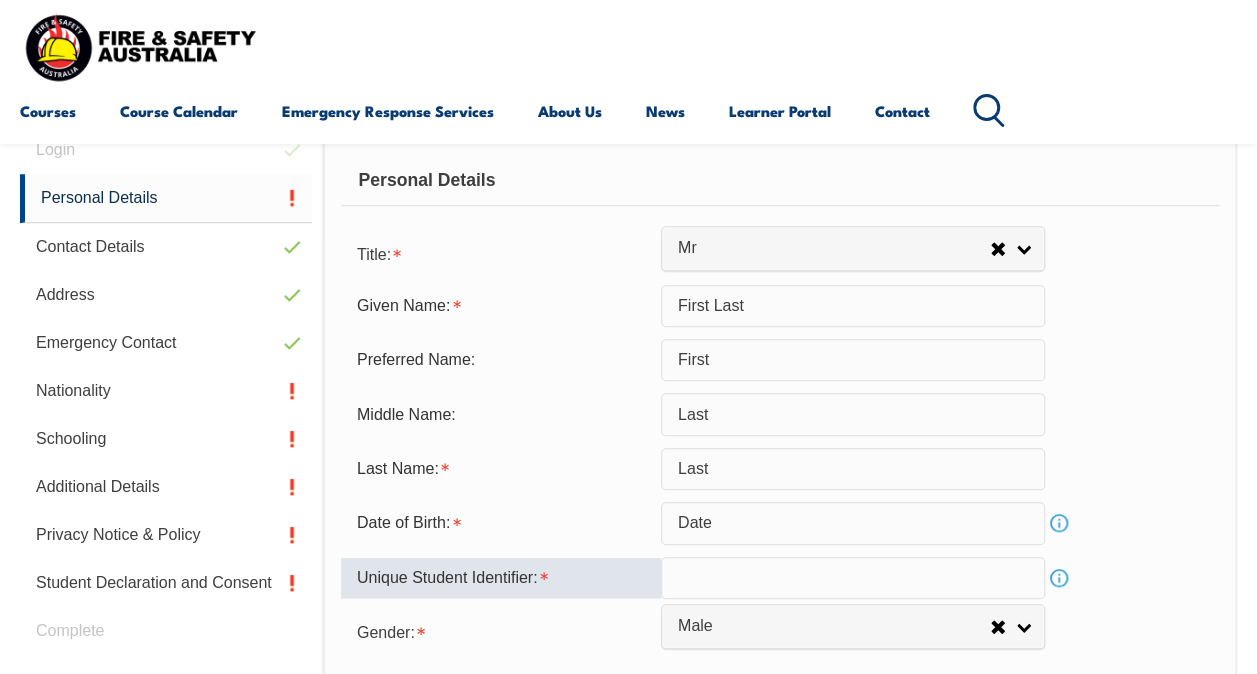 click at bounding box center [853, 578] 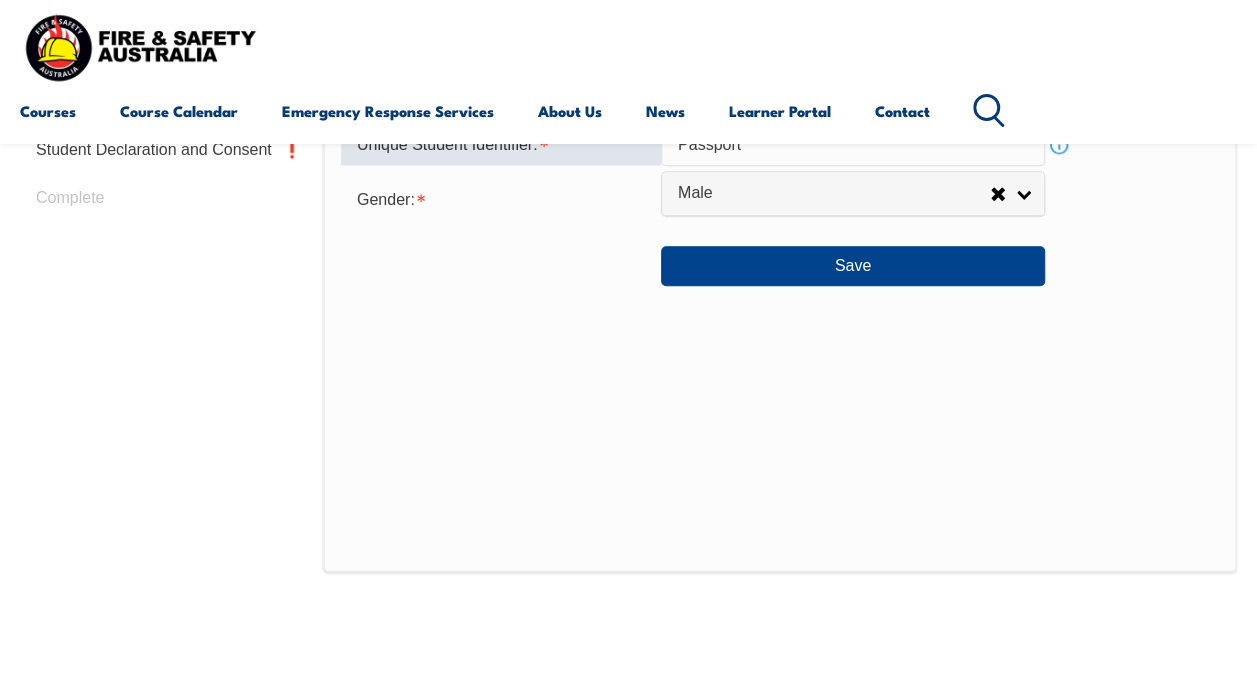 scroll, scrollTop: 959, scrollLeft: 0, axis: vertical 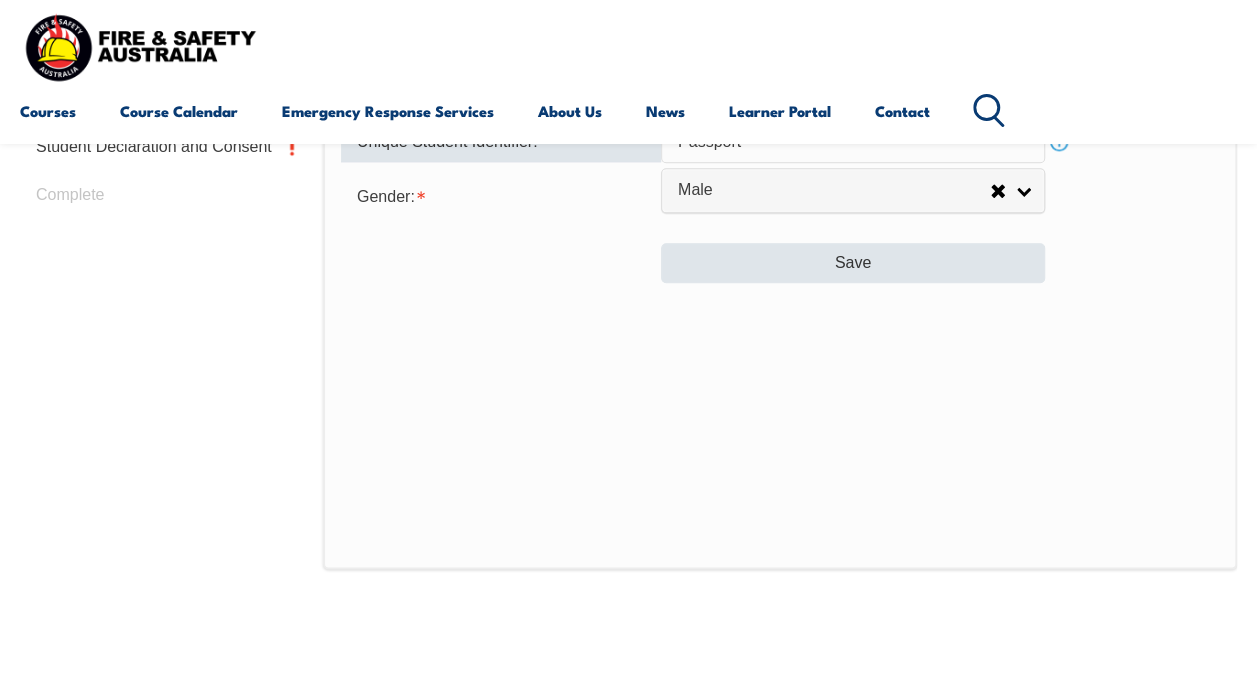 type on "Passport" 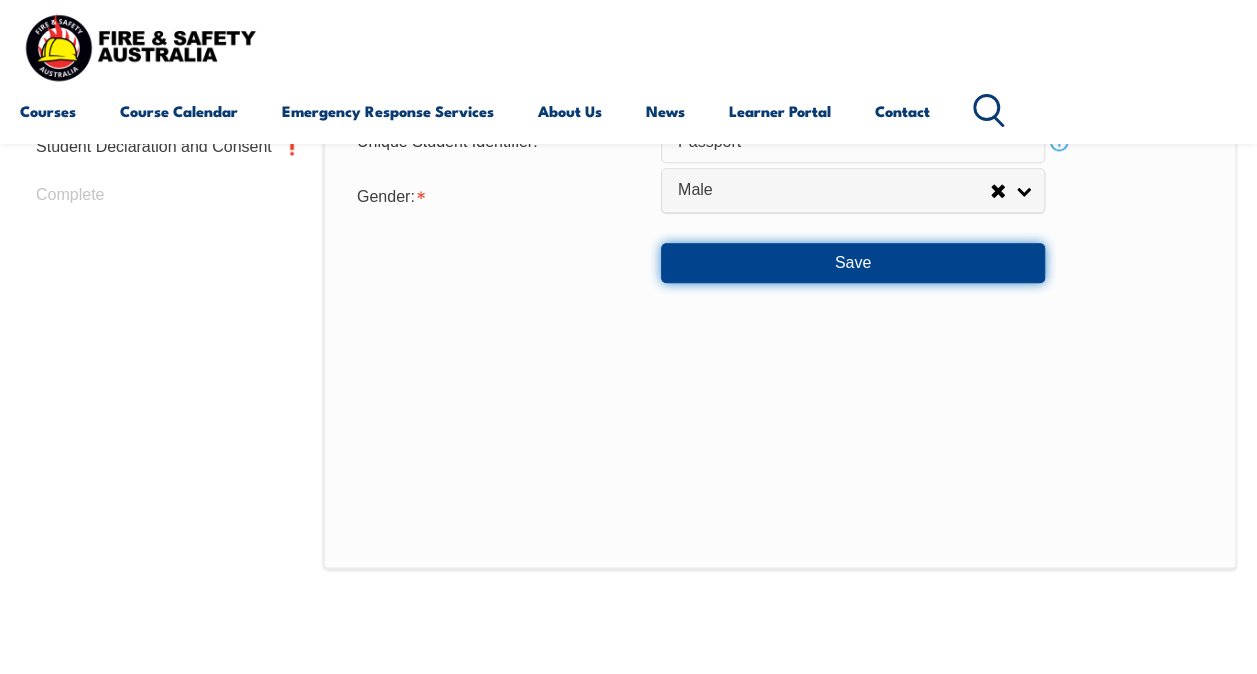 click on "Save" at bounding box center (853, 263) 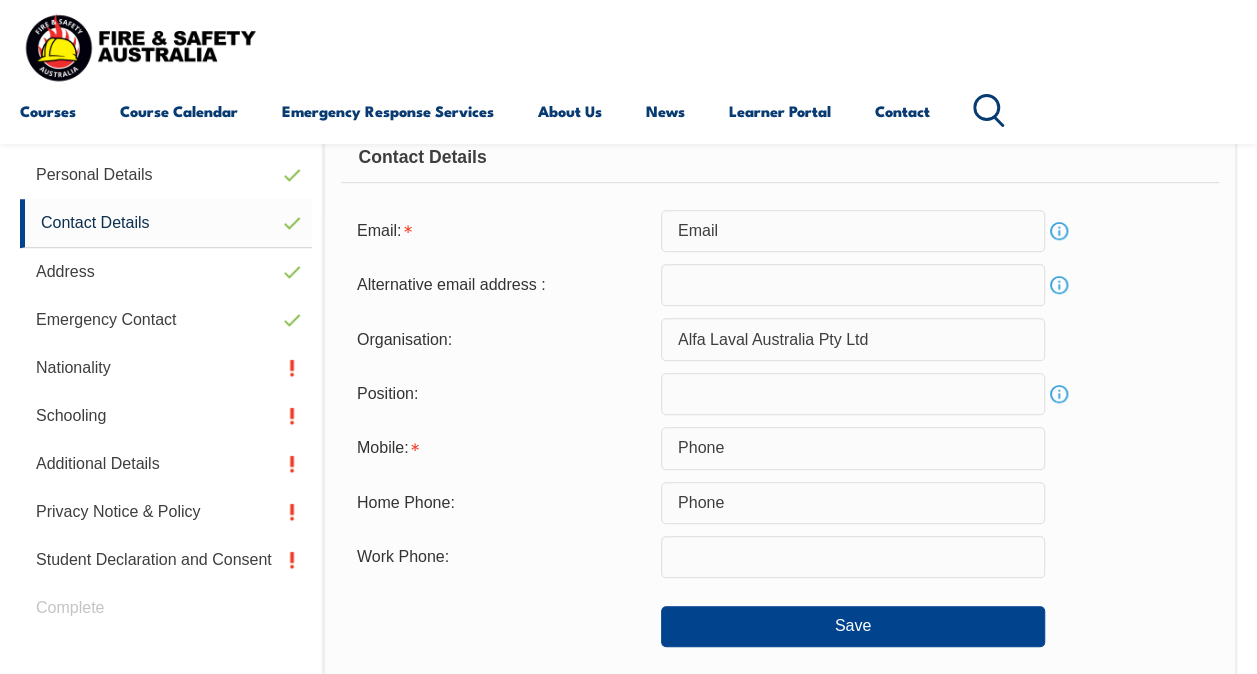 scroll, scrollTop: 485, scrollLeft: 0, axis: vertical 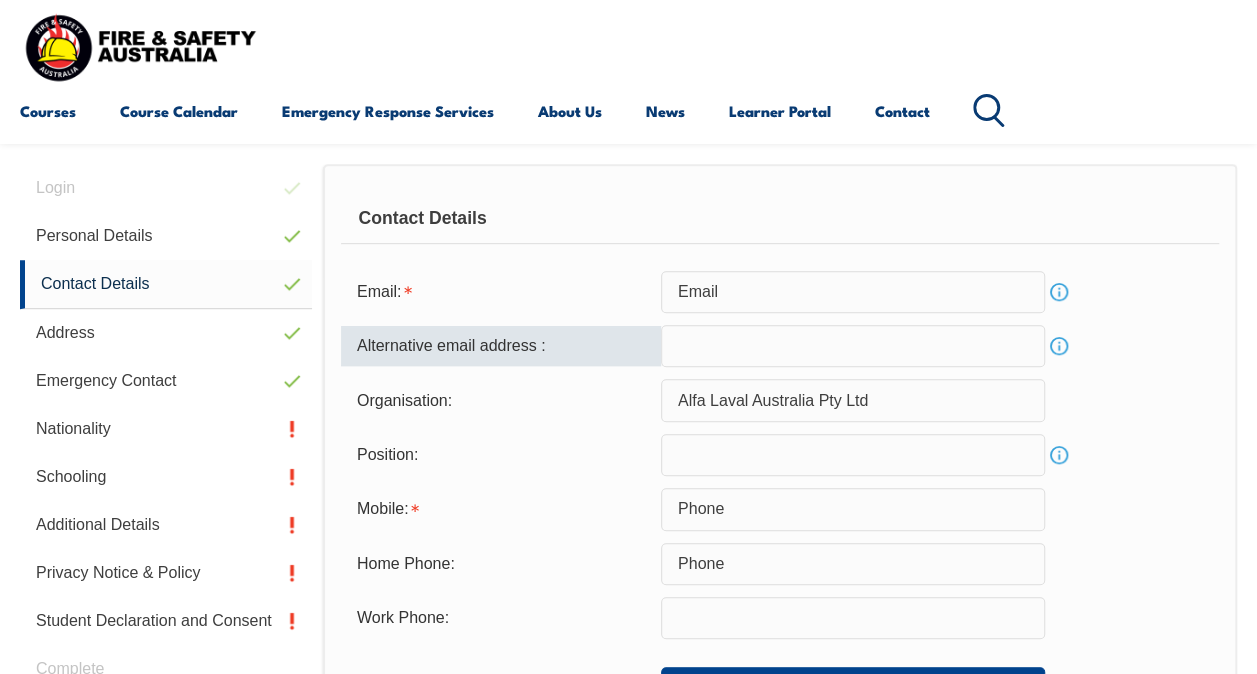 click at bounding box center [853, 346] 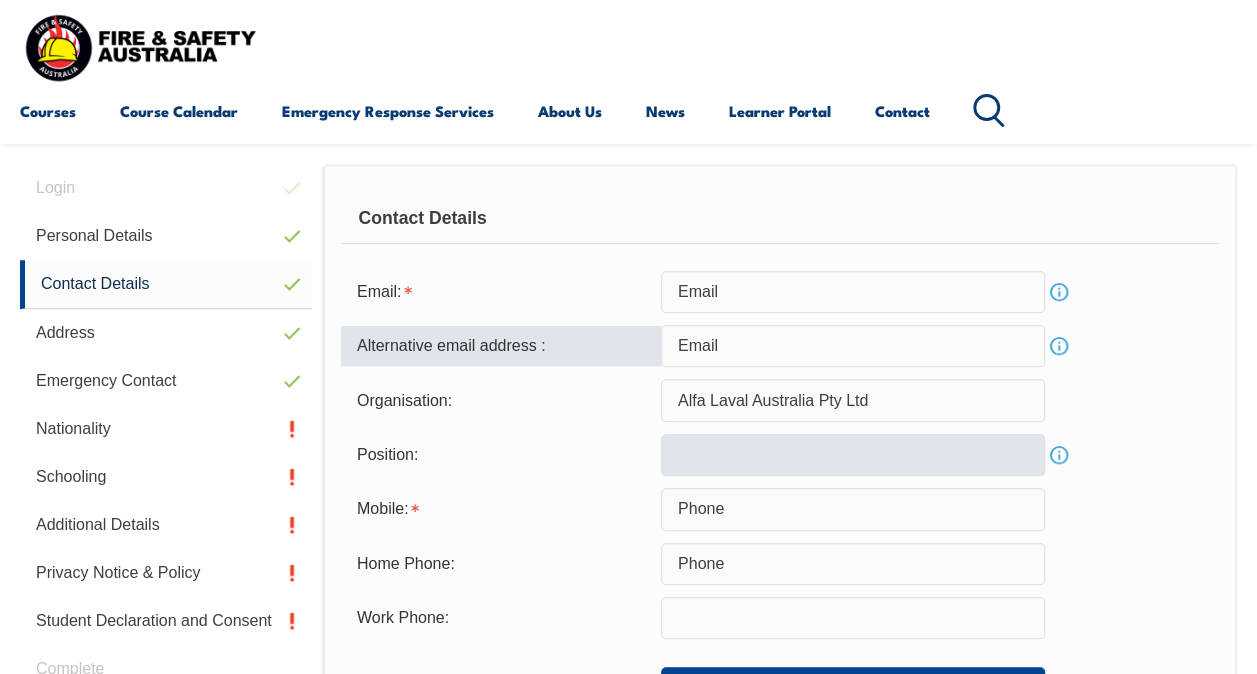 type on "Email" 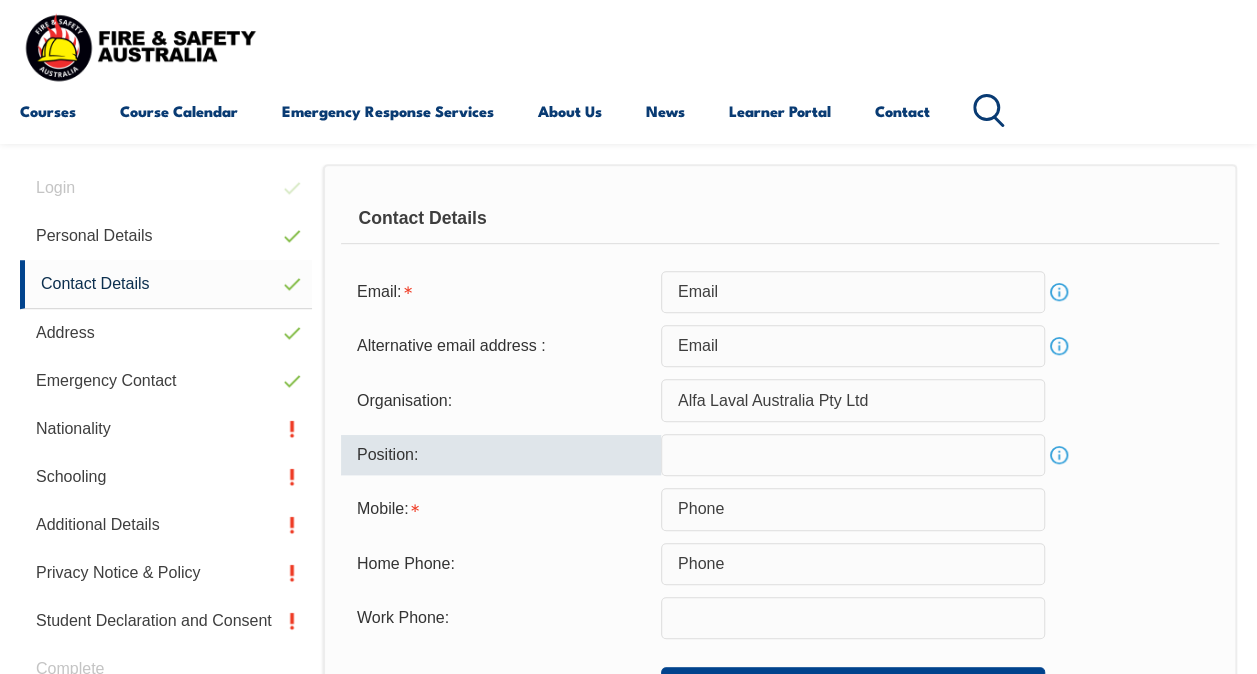 click at bounding box center [853, 455] 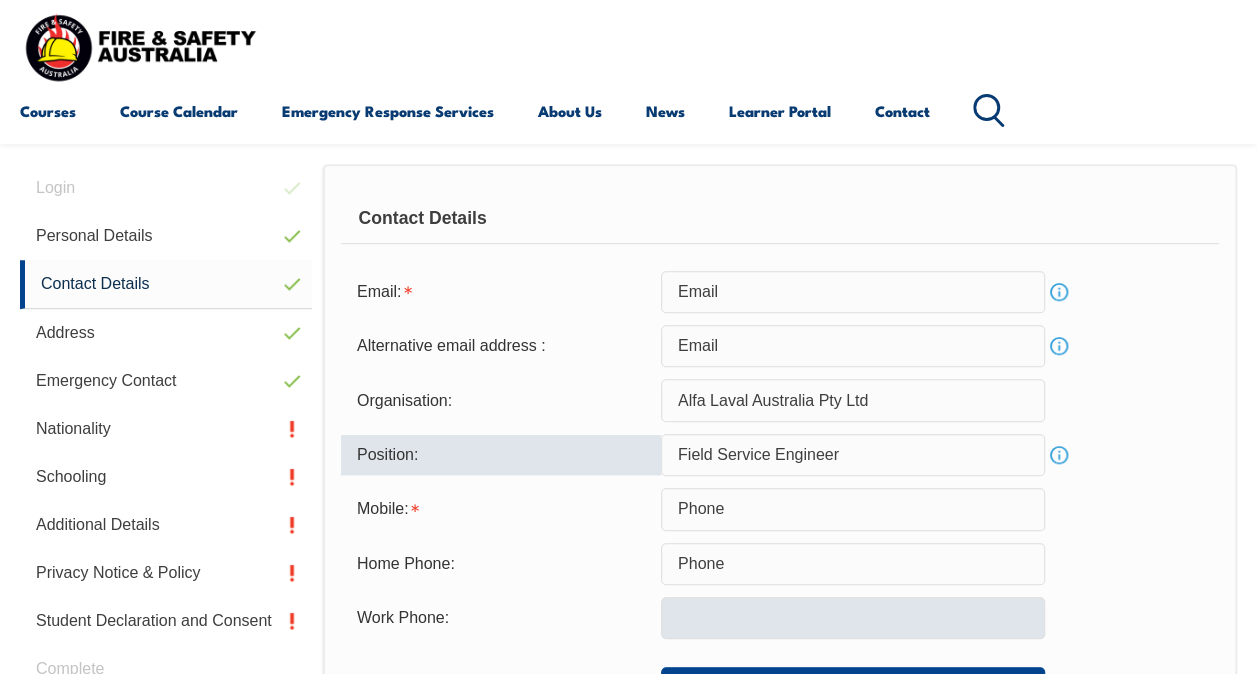 type on "Field Service Engineer" 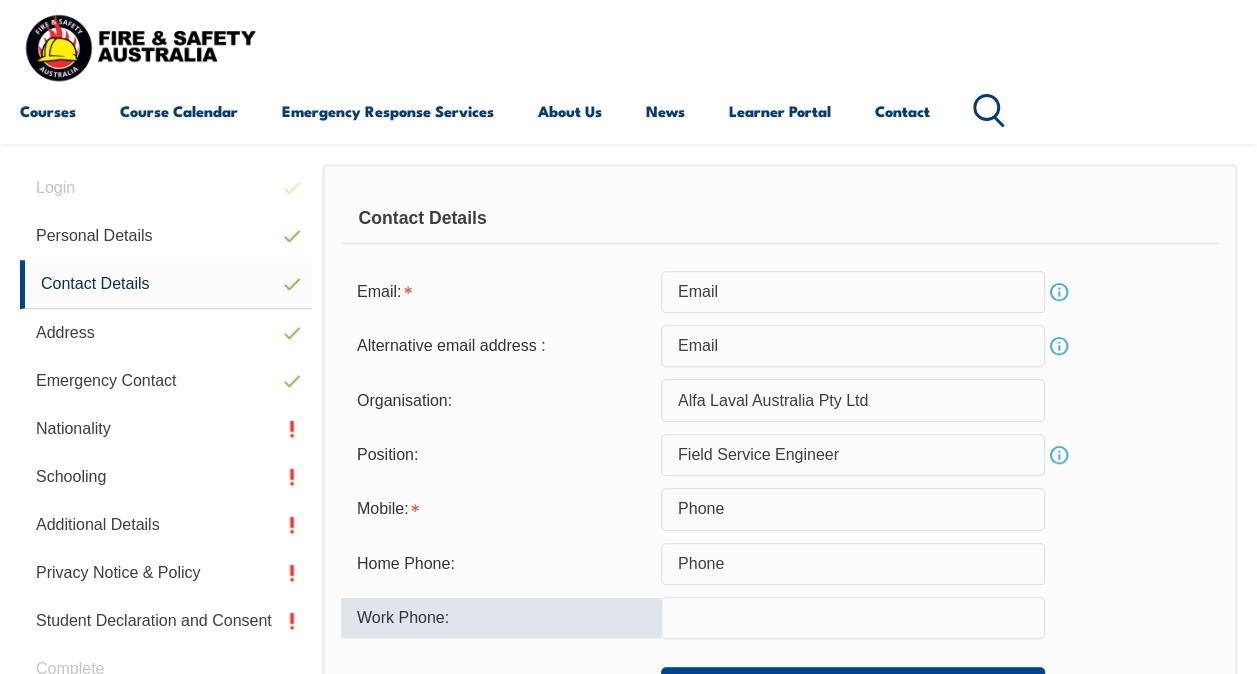 click at bounding box center (853, 618) 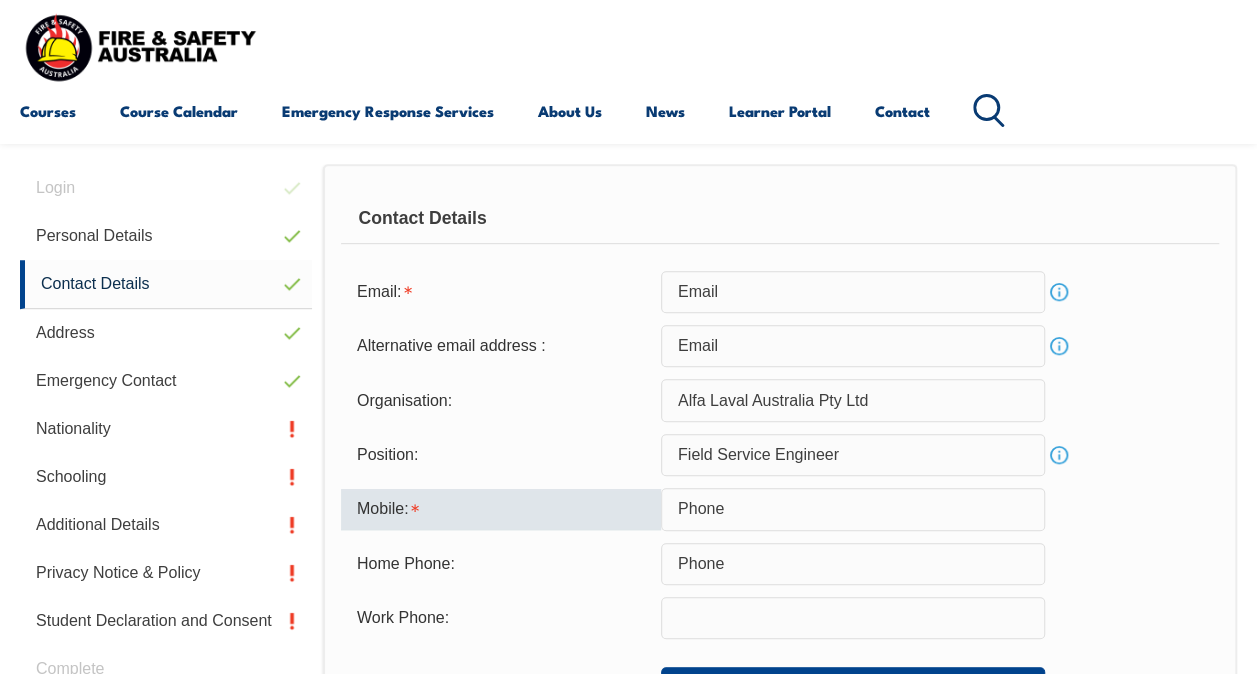 click on "Phone" at bounding box center [853, 509] 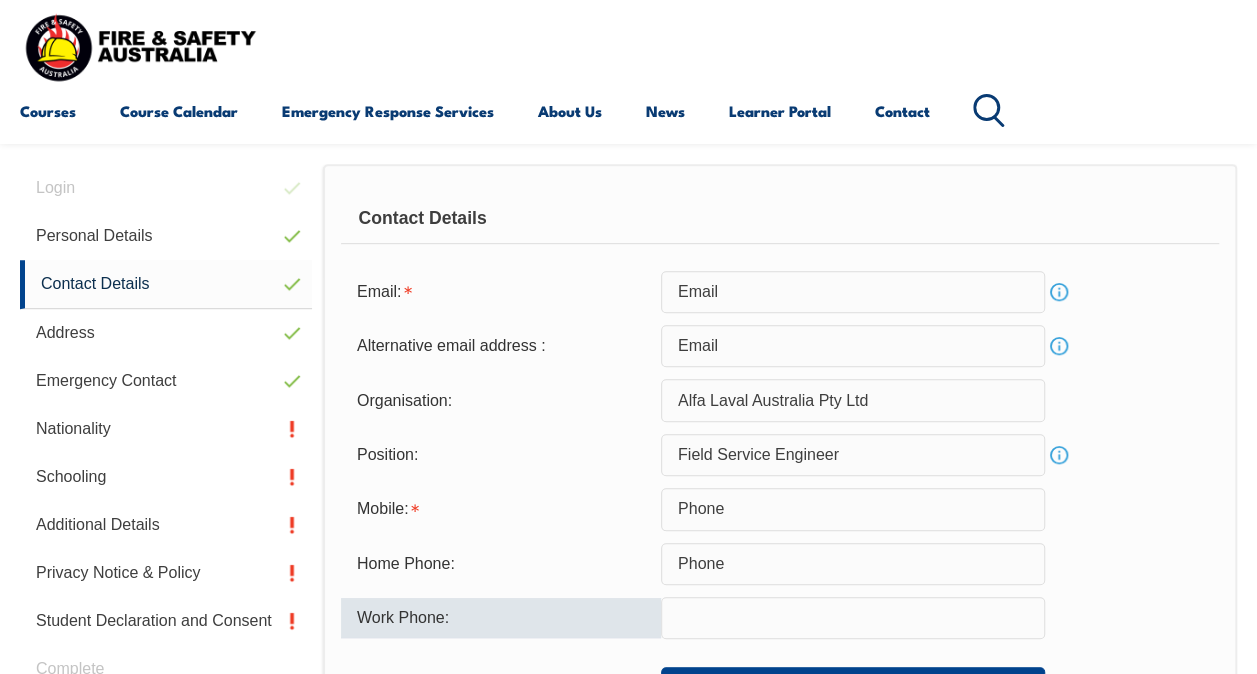 paste on "Phone" 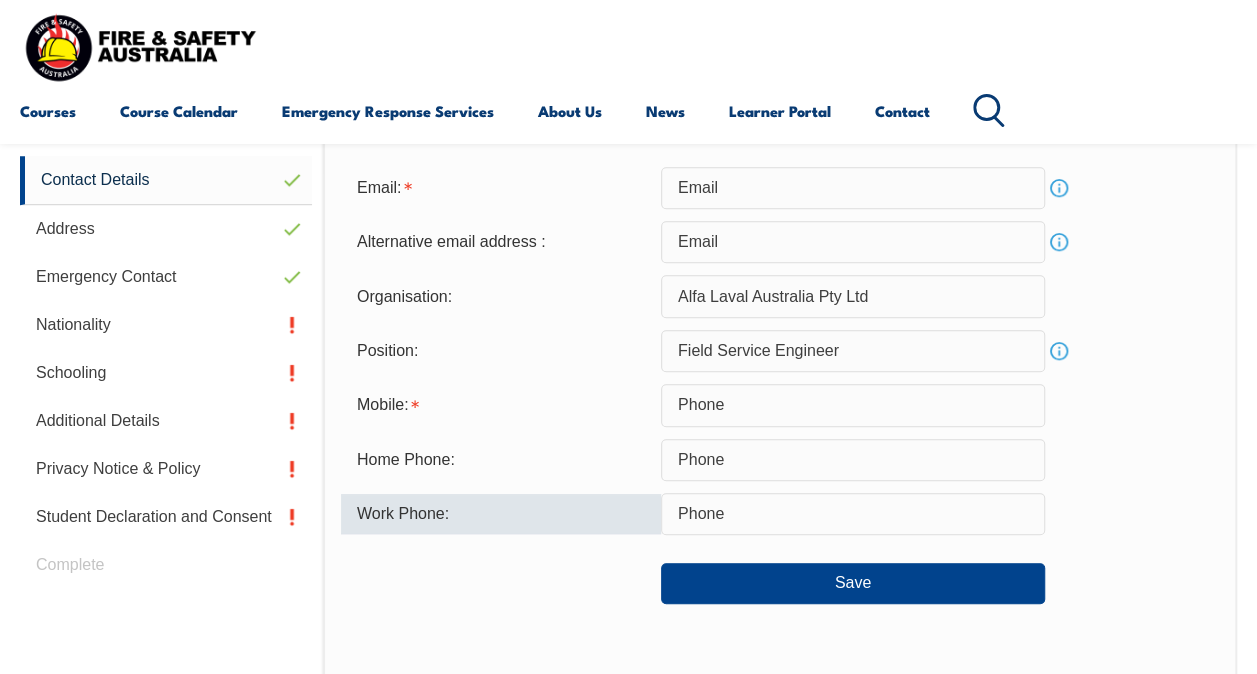scroll, scrollTop: 636, scrollLeft: 0, axis: vertical 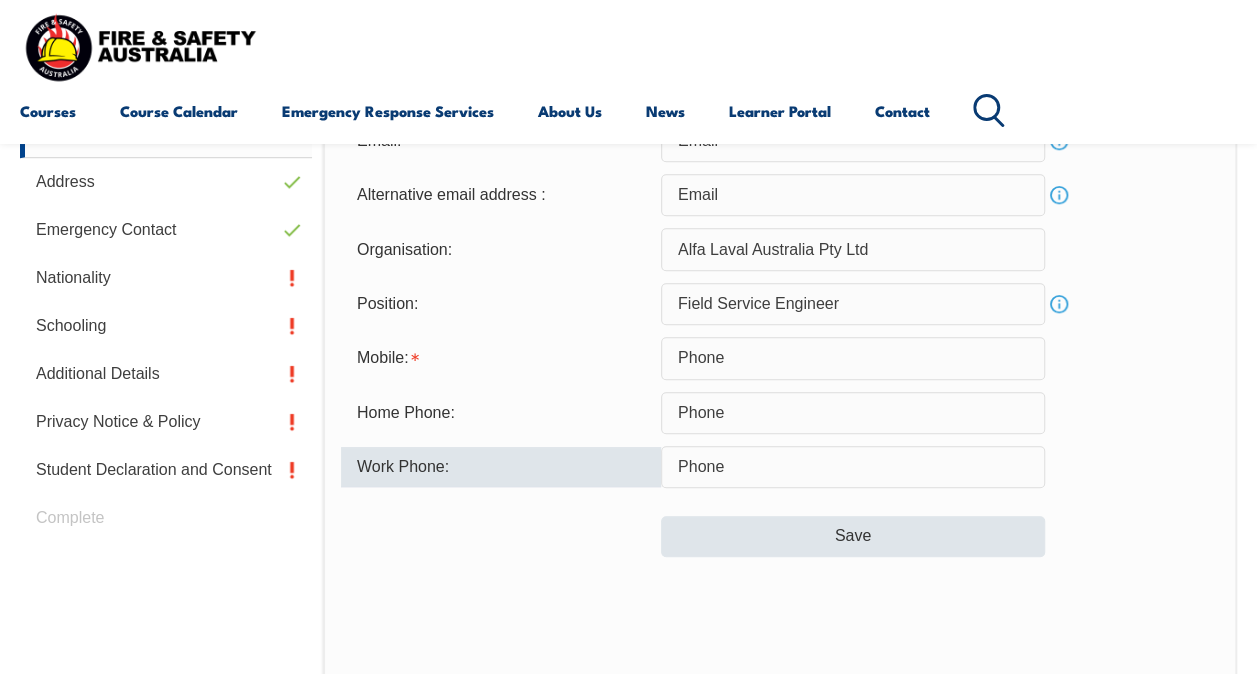 type on "Phone" 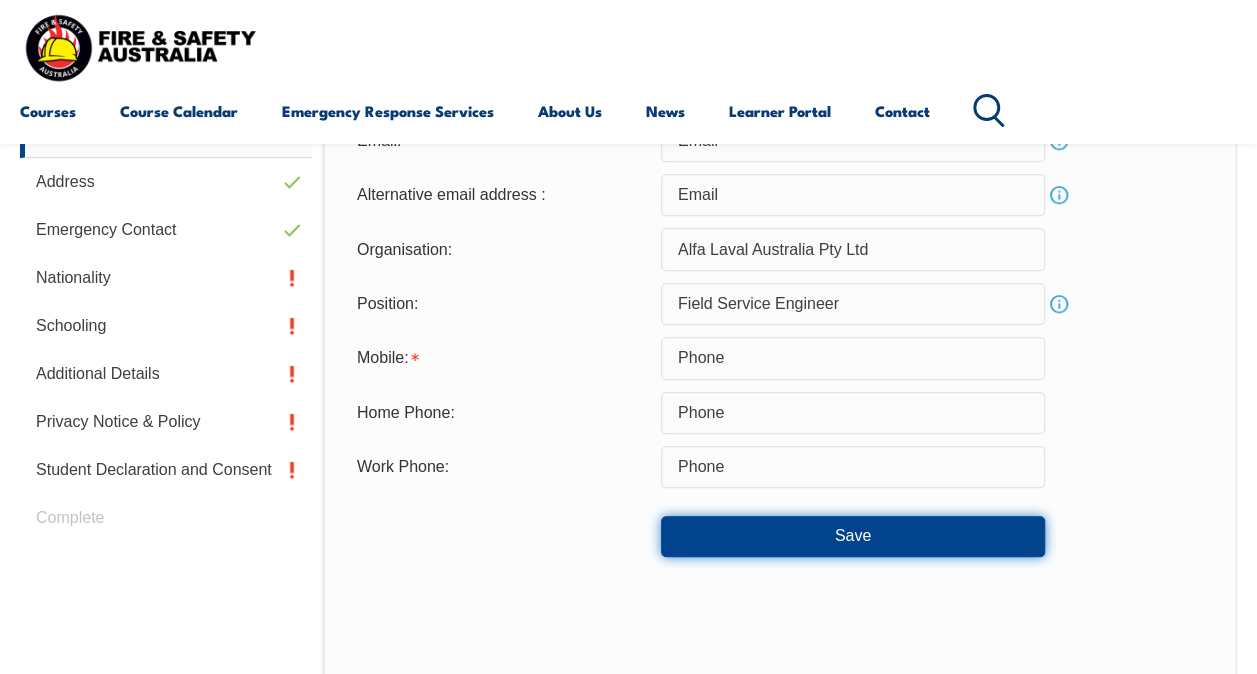 click on "Save" at bounding box center [853, 536] 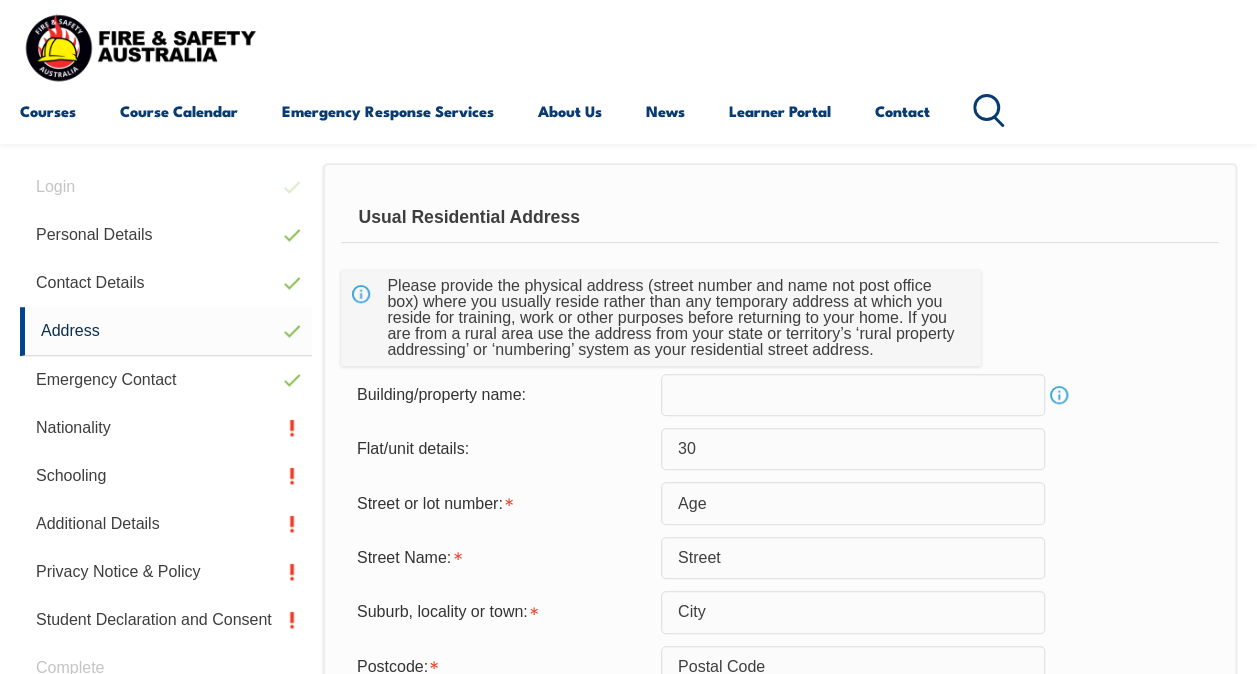 scroll, scrollTop: 485, scrollLeft: 0, axis: vertical 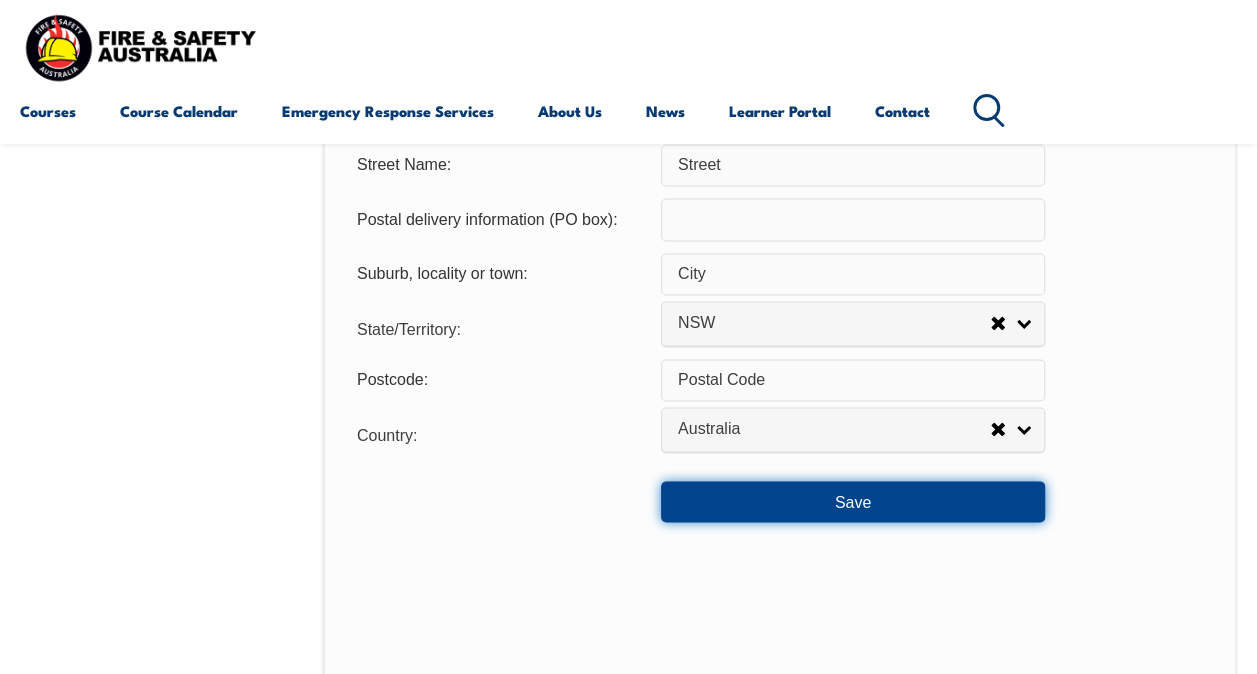 click on "Save" at bounding box center (853, 501) 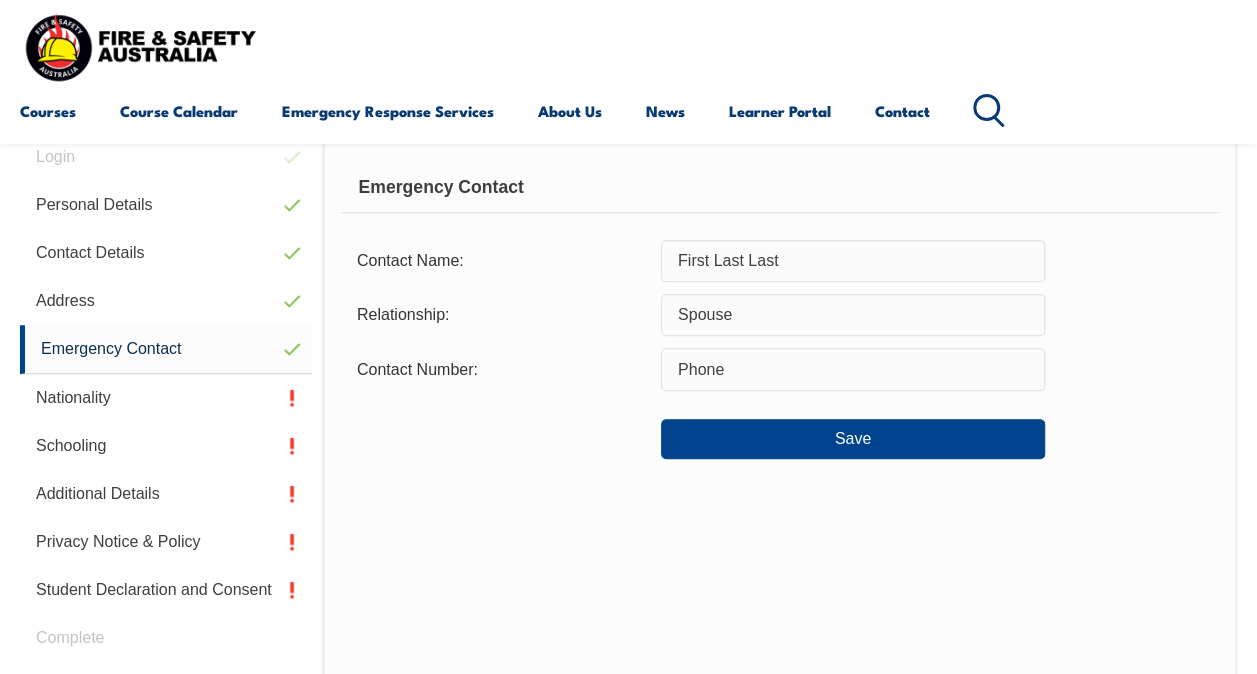 scroll, scrollTop: 484, scrollLeft: 0, axis: vertical 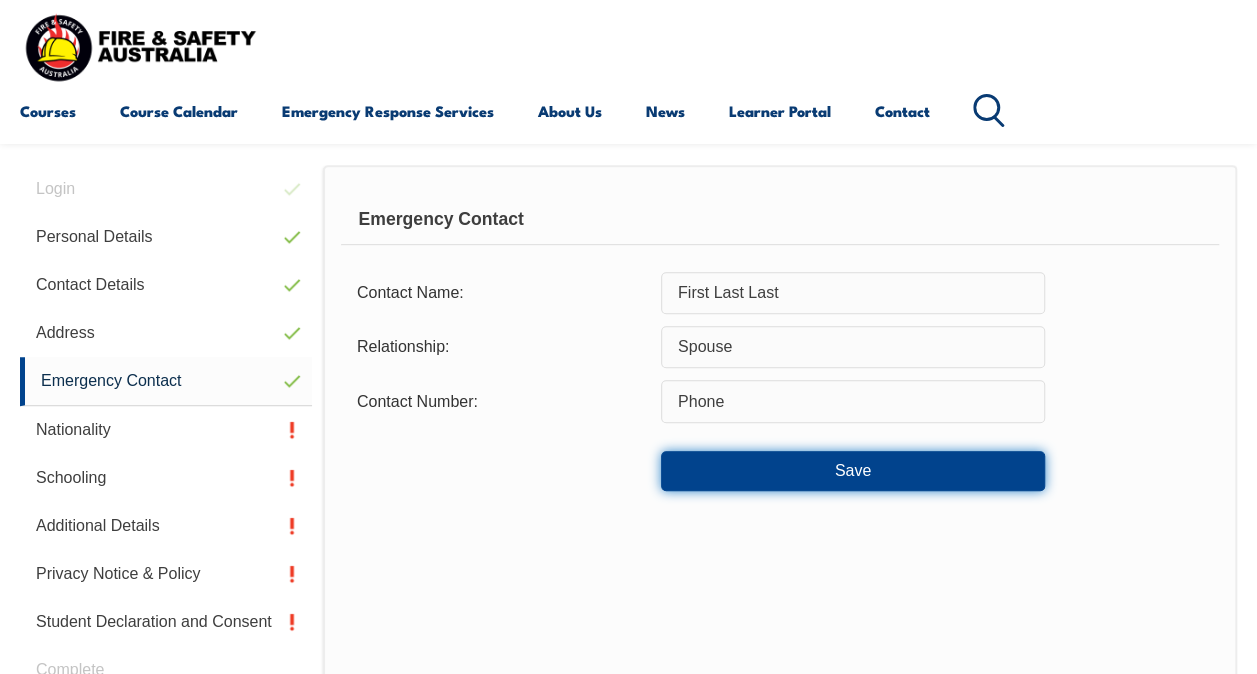 click on "Save" at bounding box center (853, 471) 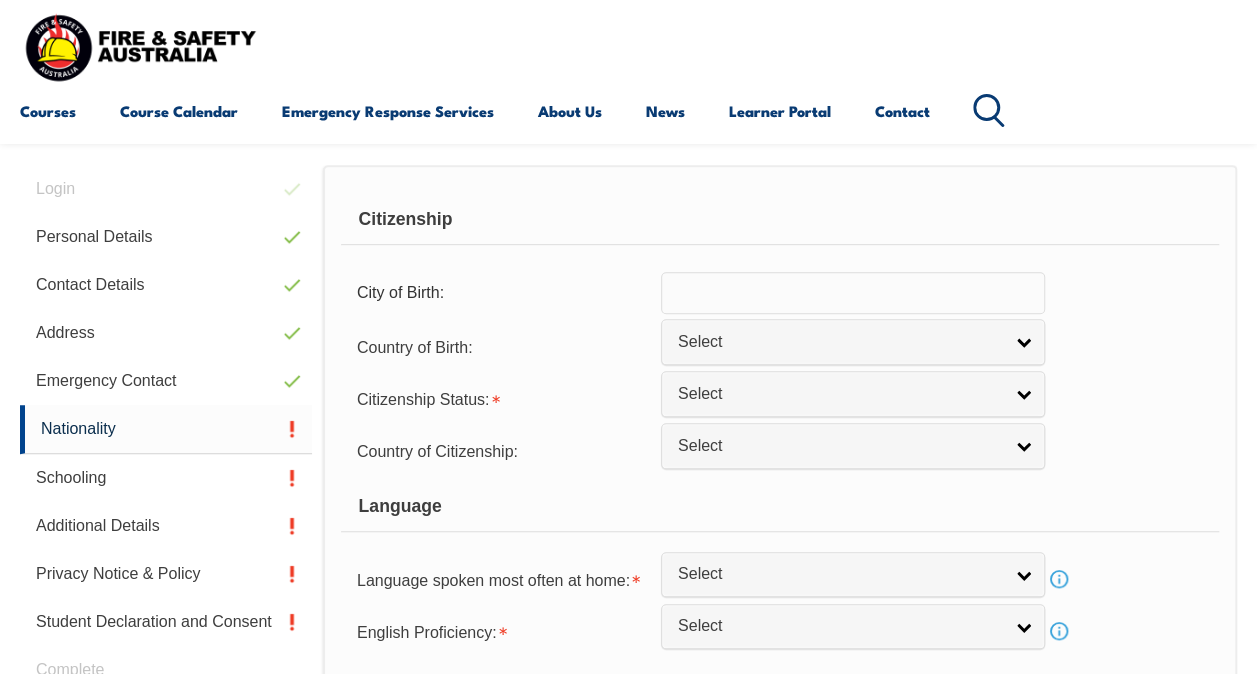 scroll, scrollTop: 485, scrollLeft: 0, axis: vertical 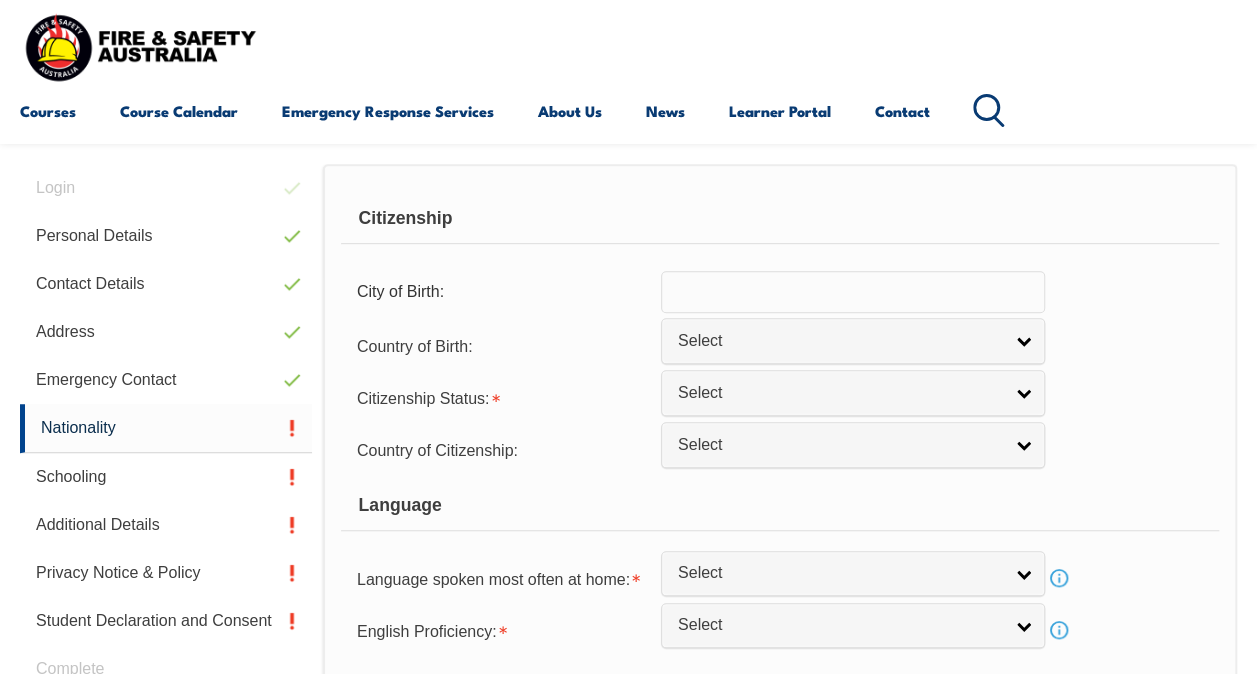 click at bounding box center (853, 292) 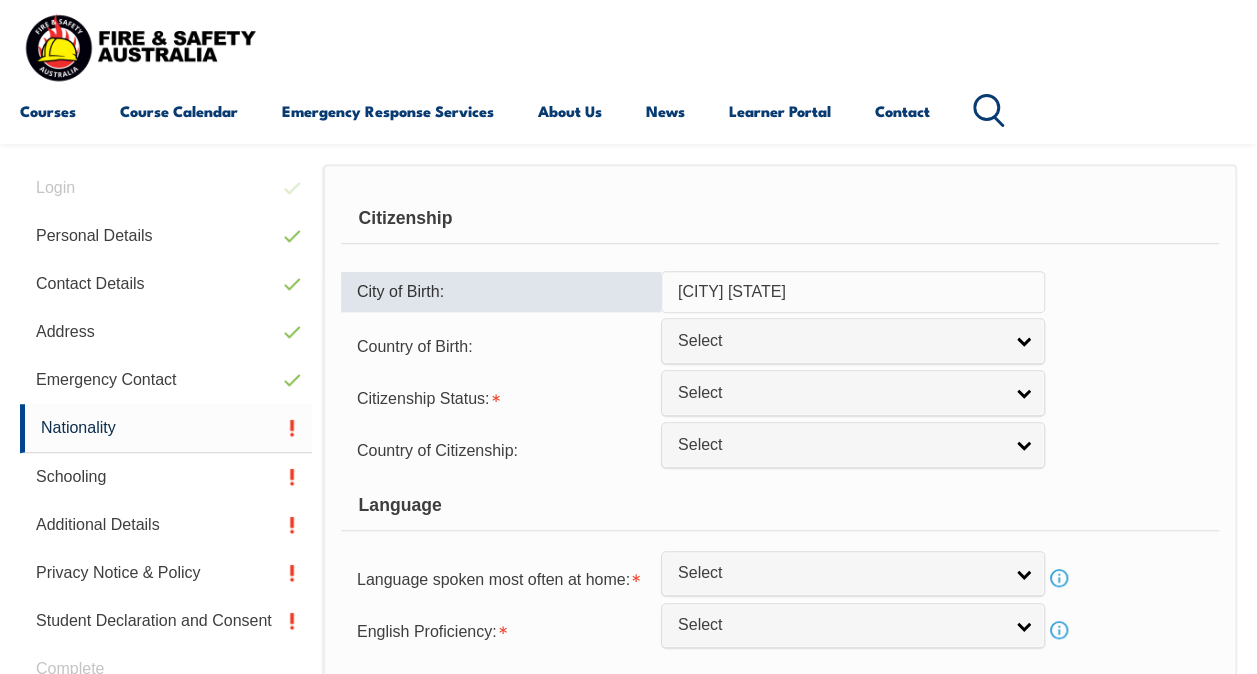 type on "[CITY] [STATE]" 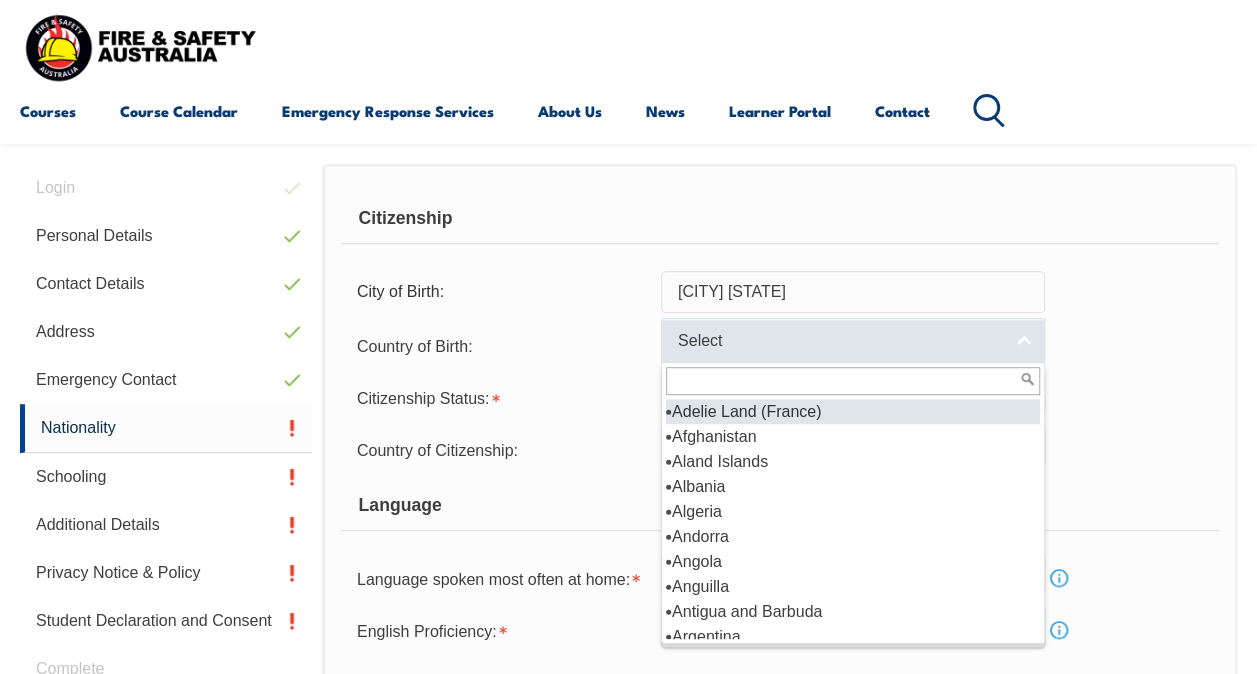 click on "Select" at bounding box center (853, 340) 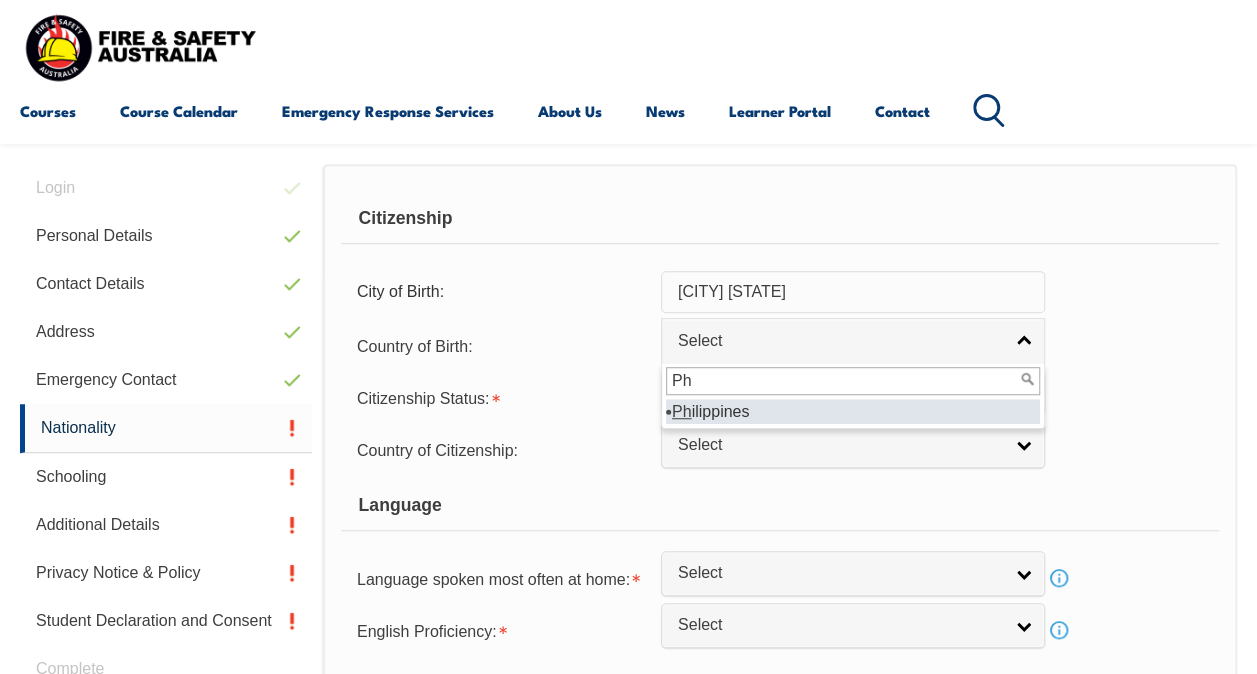 type on "Ph" 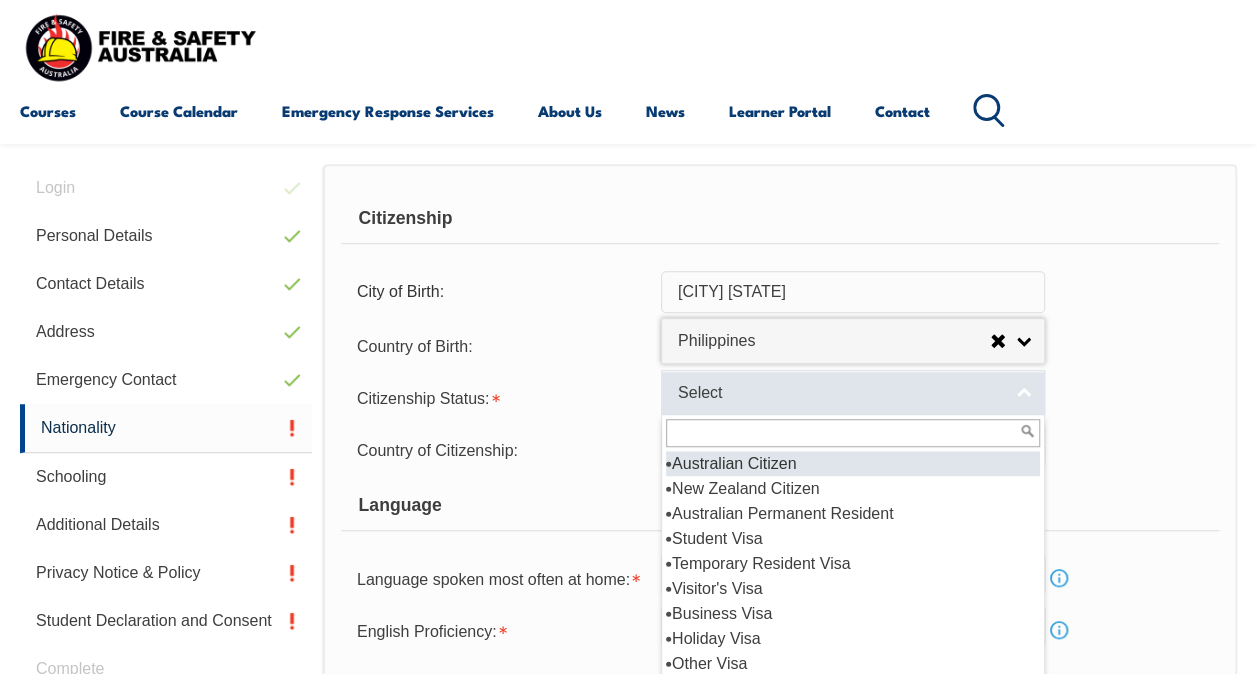 click on "Select" at bounding box center [853, 392] 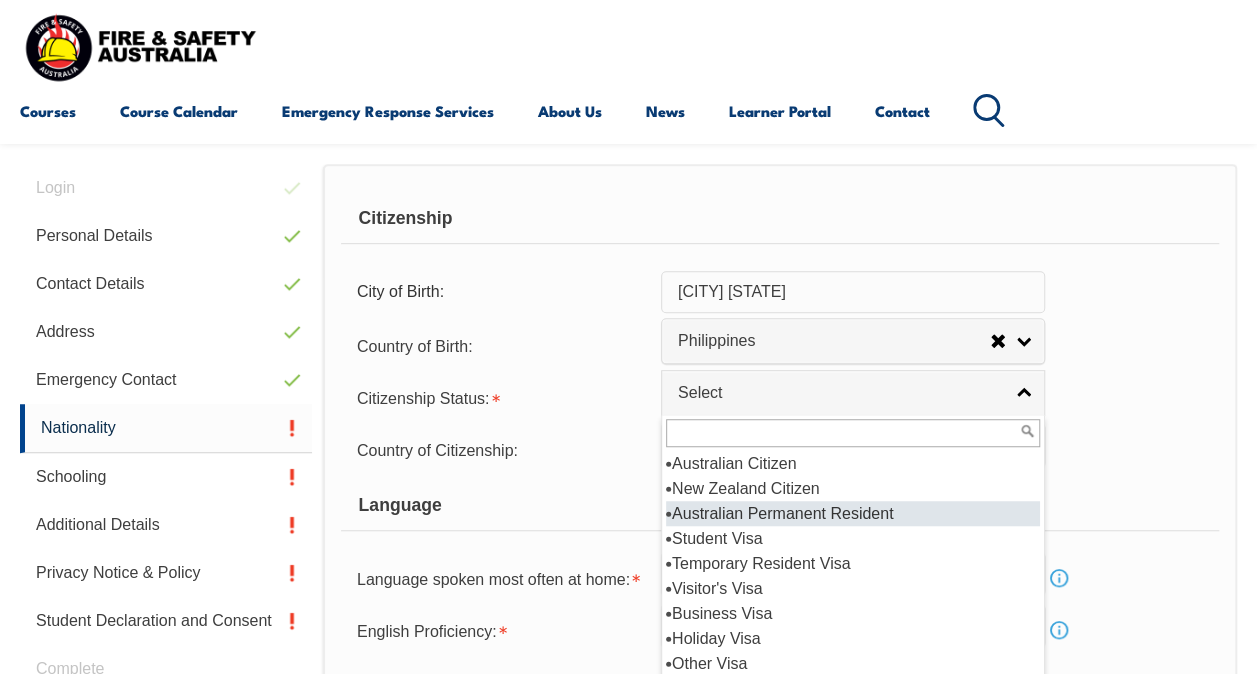 click on "Australian Permanent Resident" at bounding box center (853, 513) 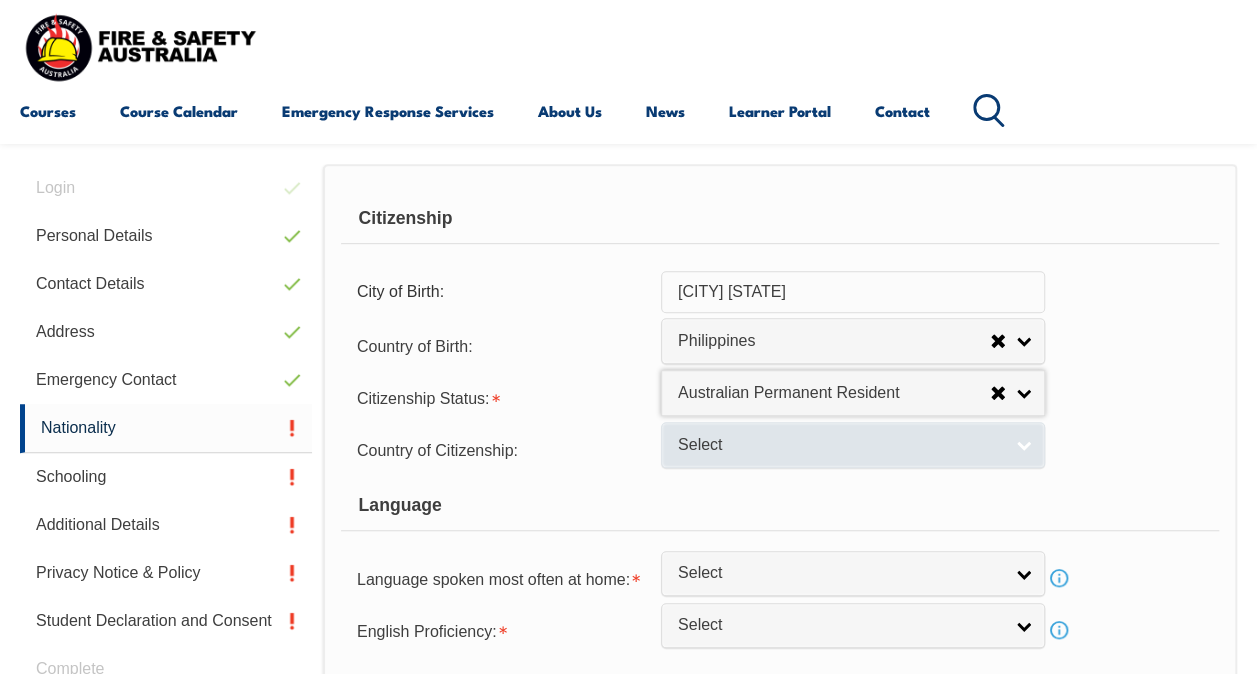 click on "Select" at bounding box center (840, 445) 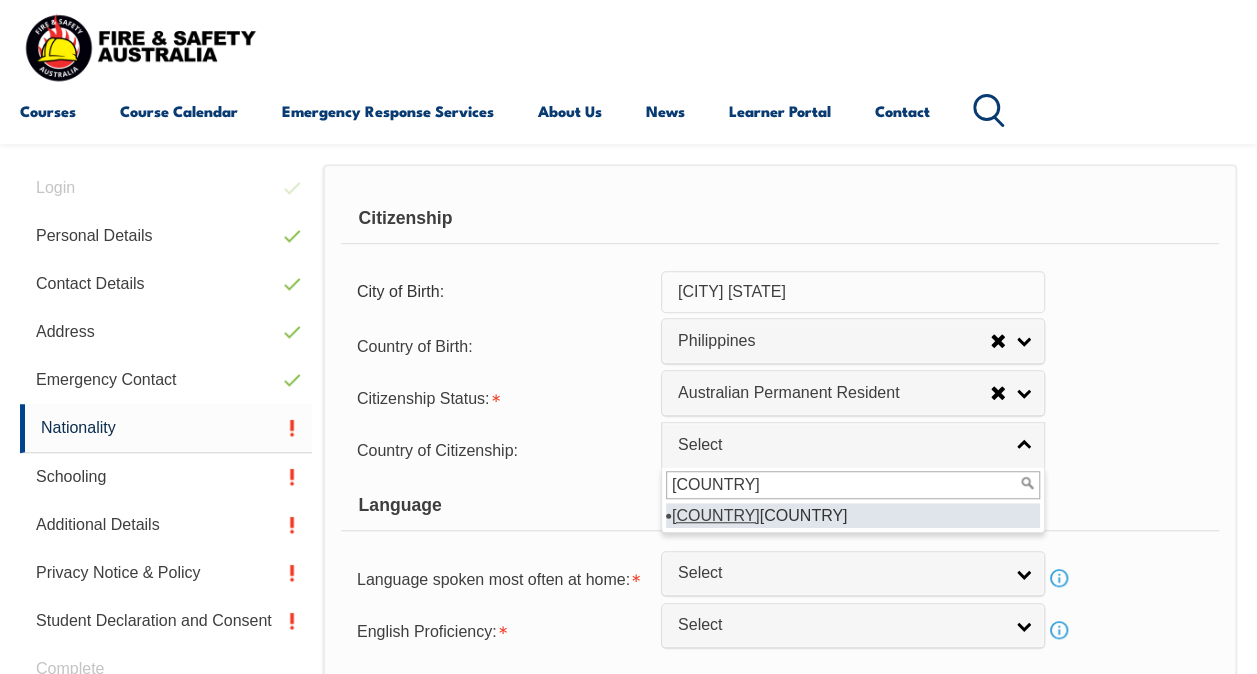 type on "[COUNTRY]" 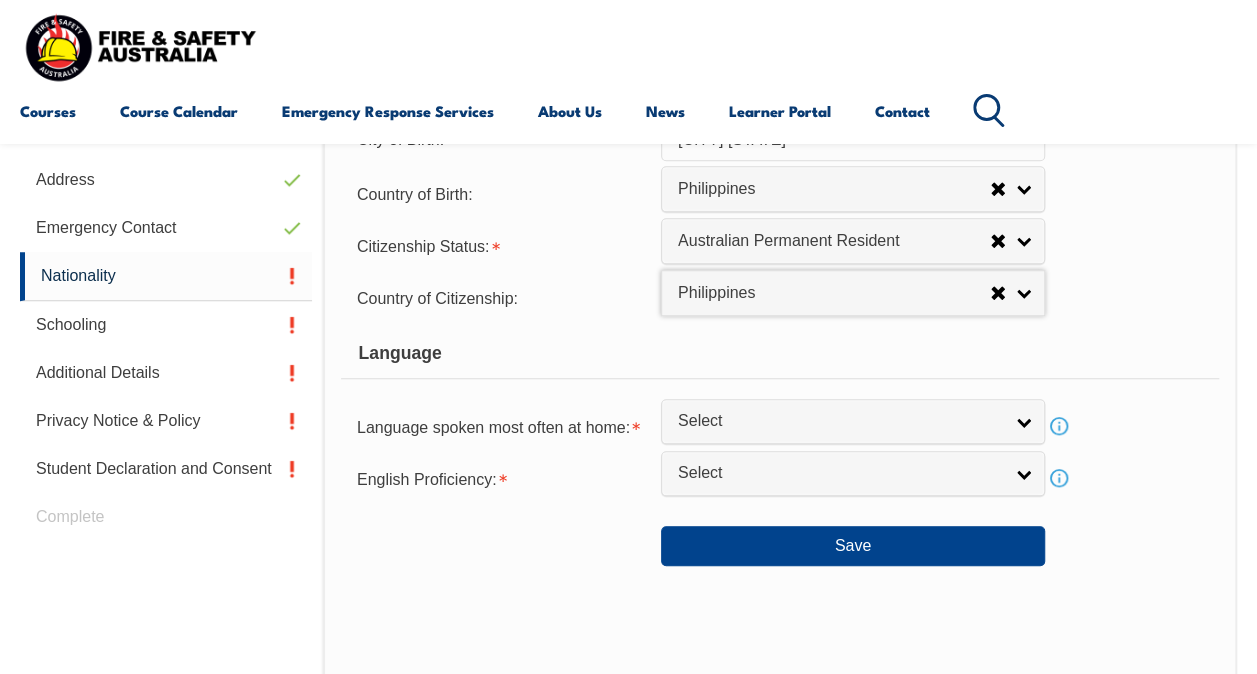 scroll, scrollTop: 640, scrollLeft: 0, axis: vertical 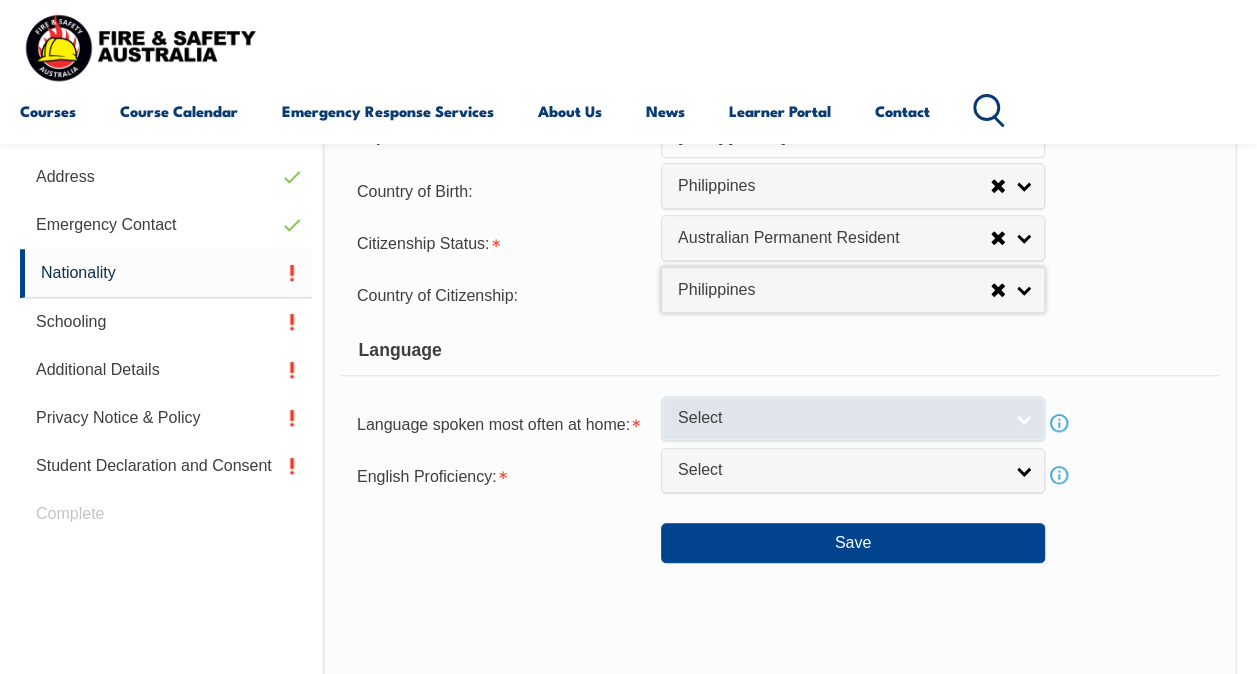 click on "Select" at bounding box center [840, 418] 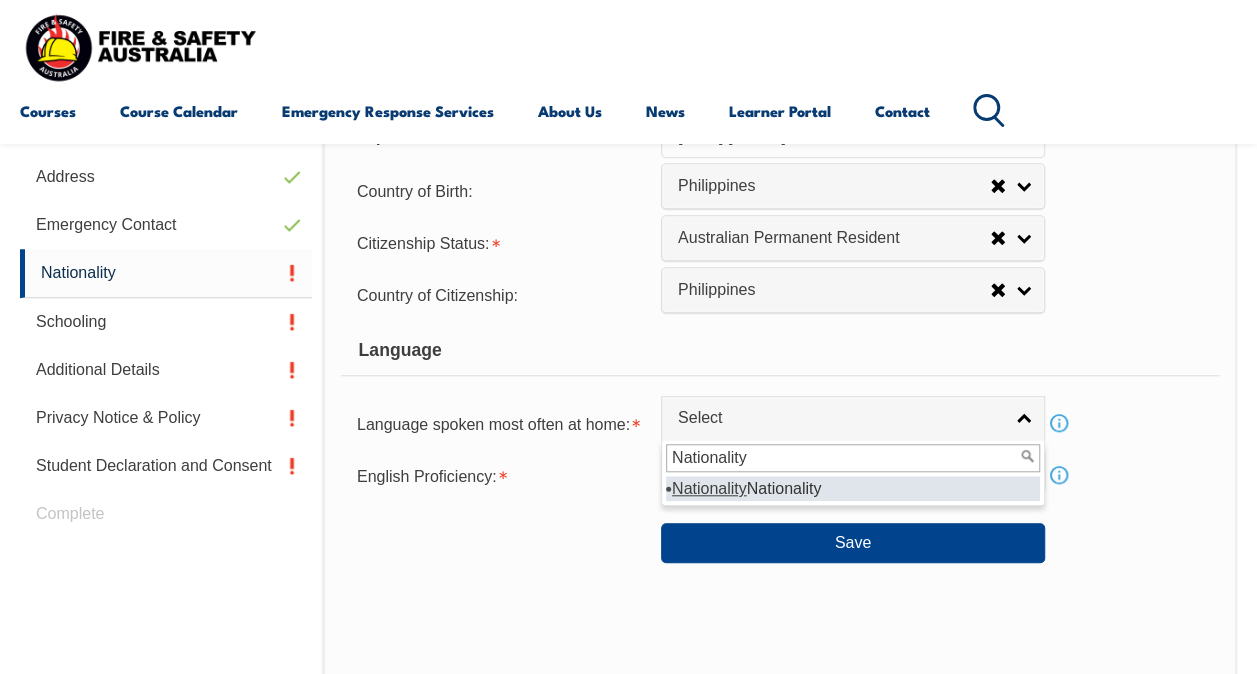 type on "Nationality" 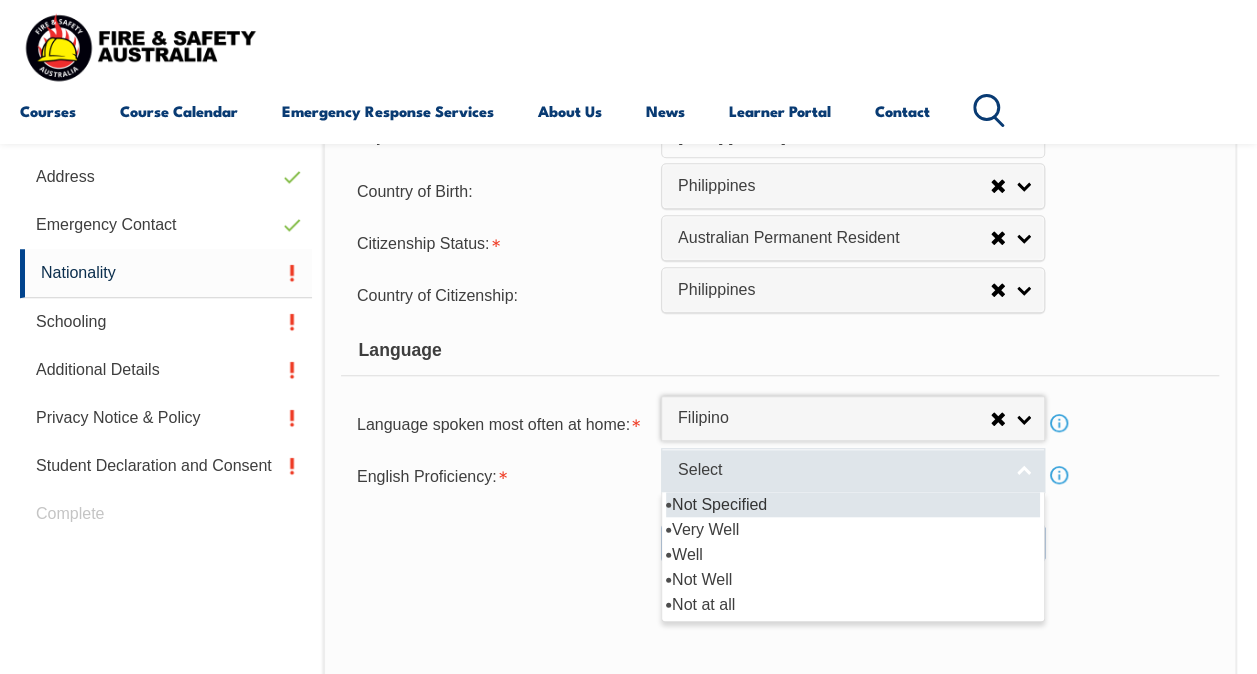 click on "Select" at bounding box center (840, 470) 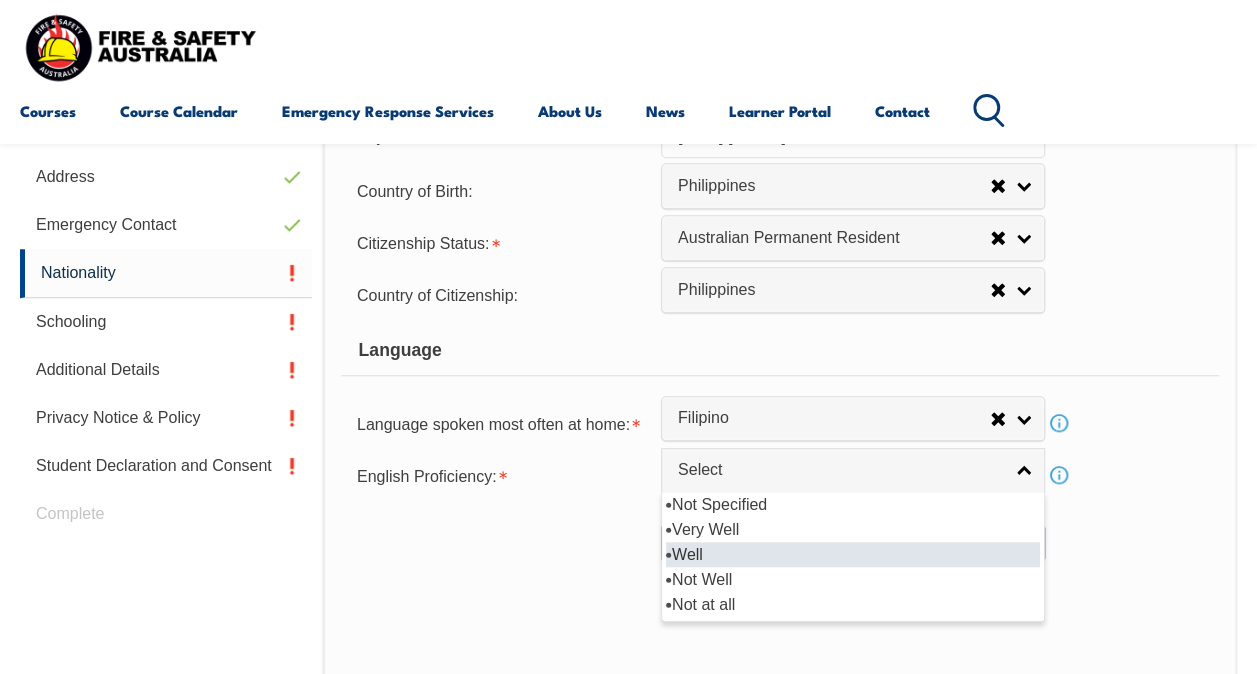 click on "Well" at bounding box center (853, 554) 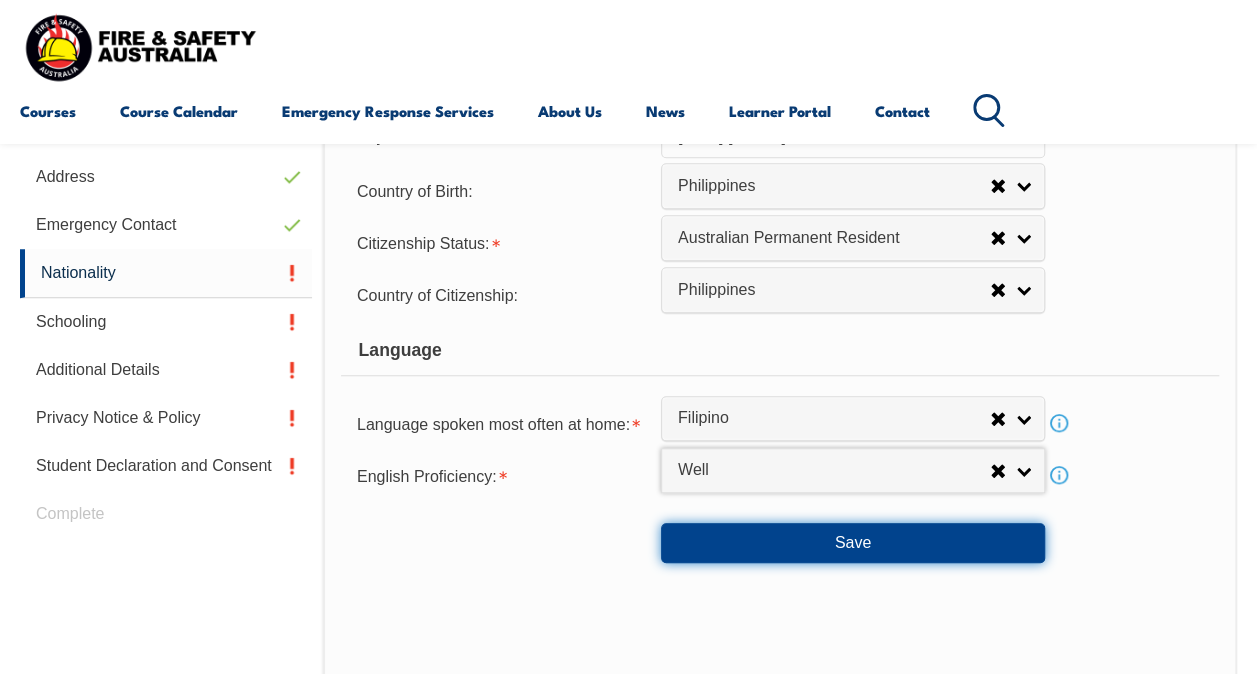 click on "Save" at bounding box center (853, 543) 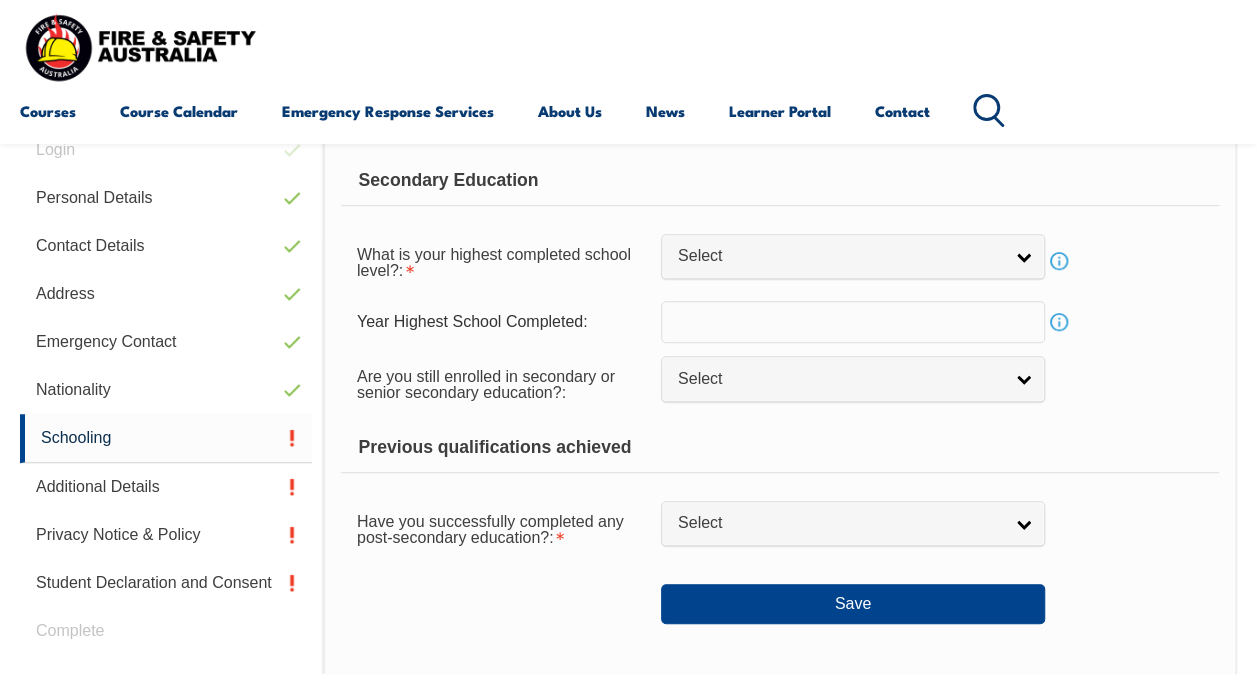 scroll, scrollTop: 485, scrollLeft: 0, axis: vertical 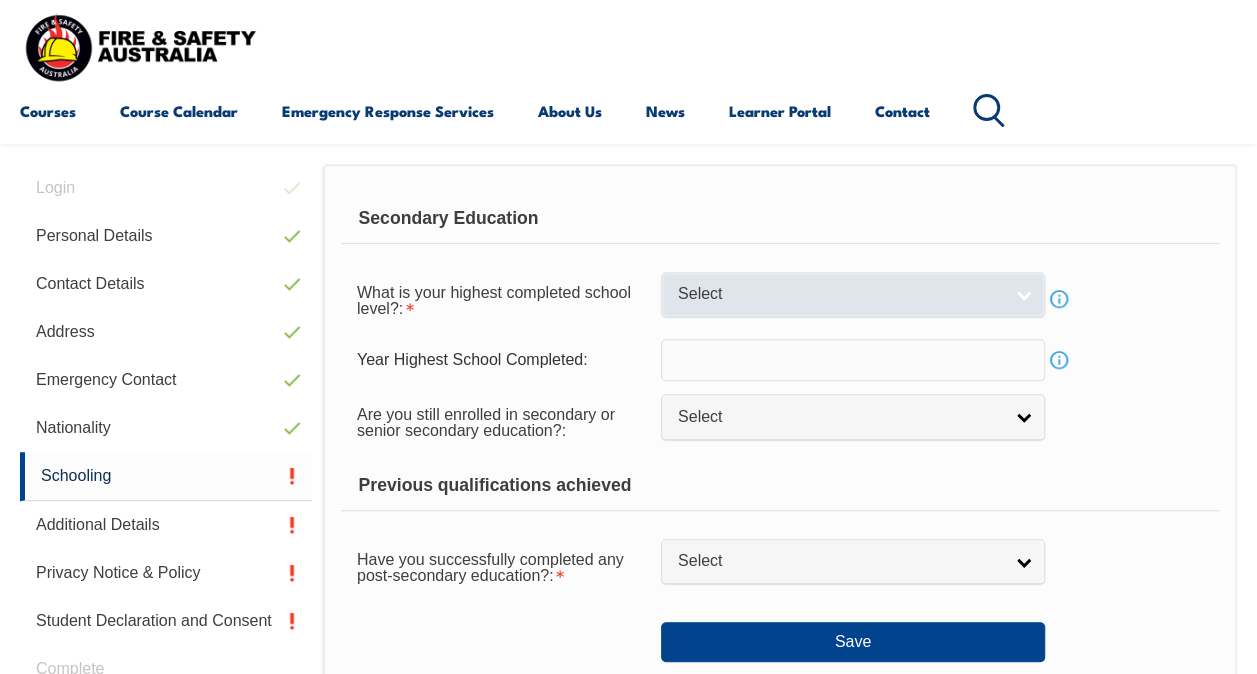 click on "Select" at bounding box center [840, 294] 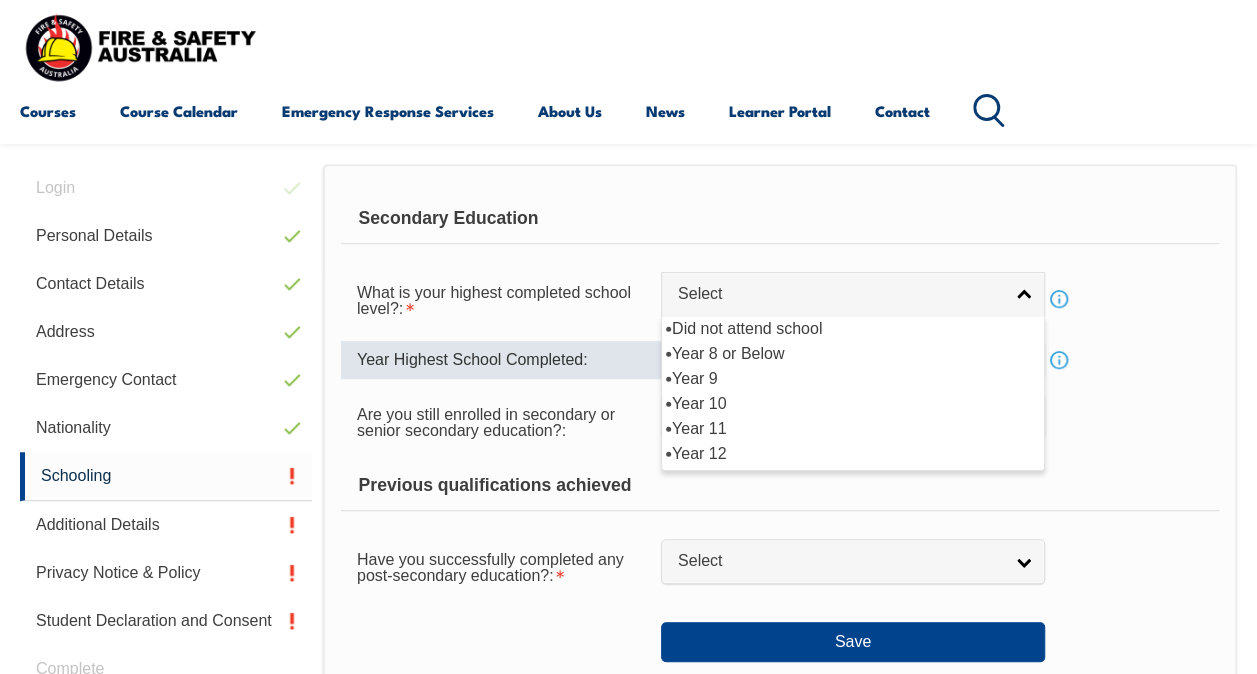click on "Year Highest School Completed:" at bounding box center (501, 360) 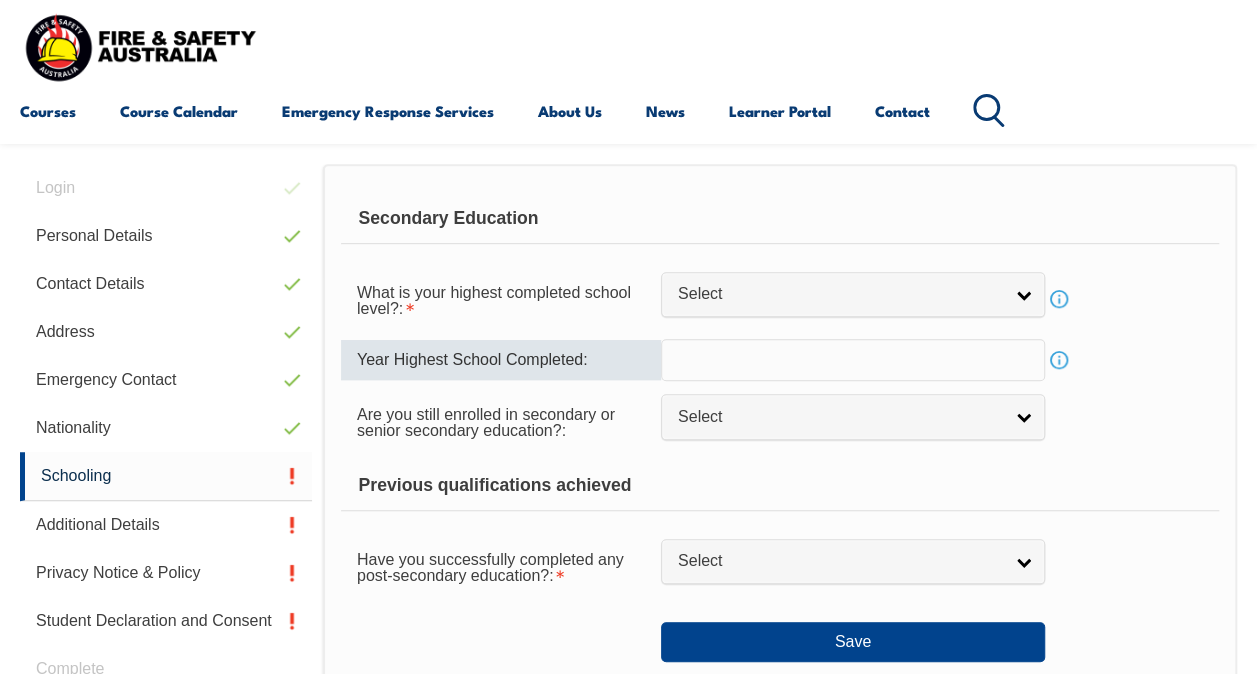 click at bounding box center [853, 360] 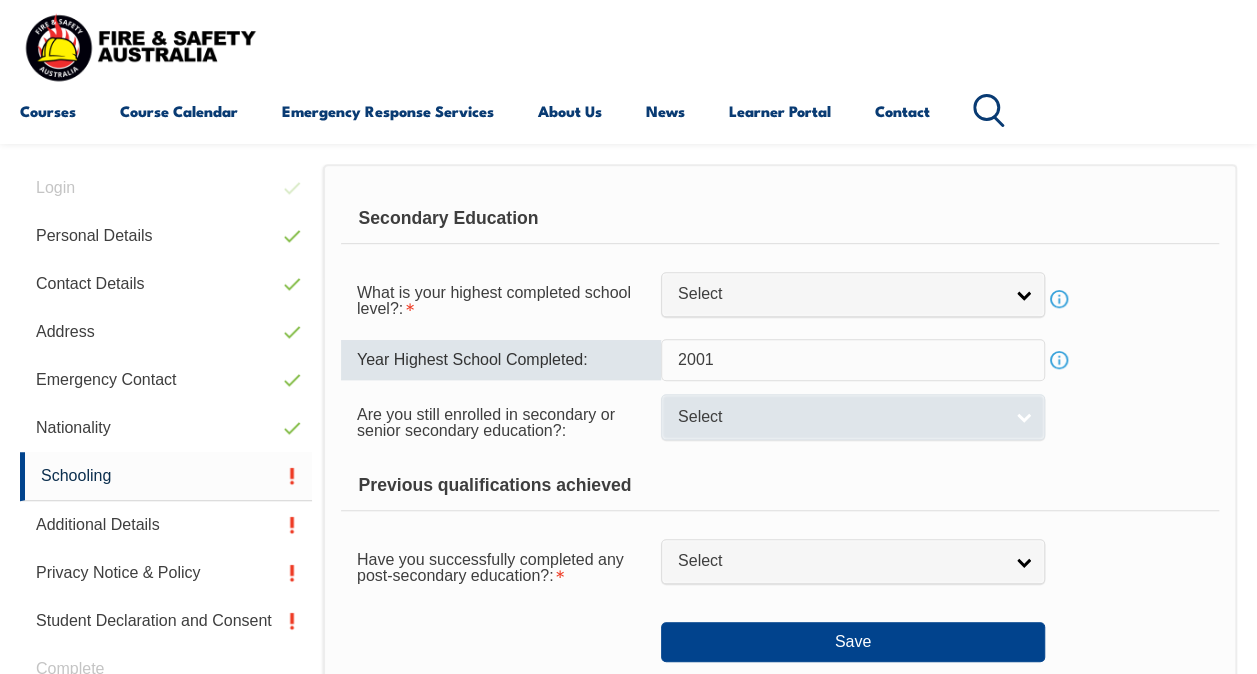 type on "2001" 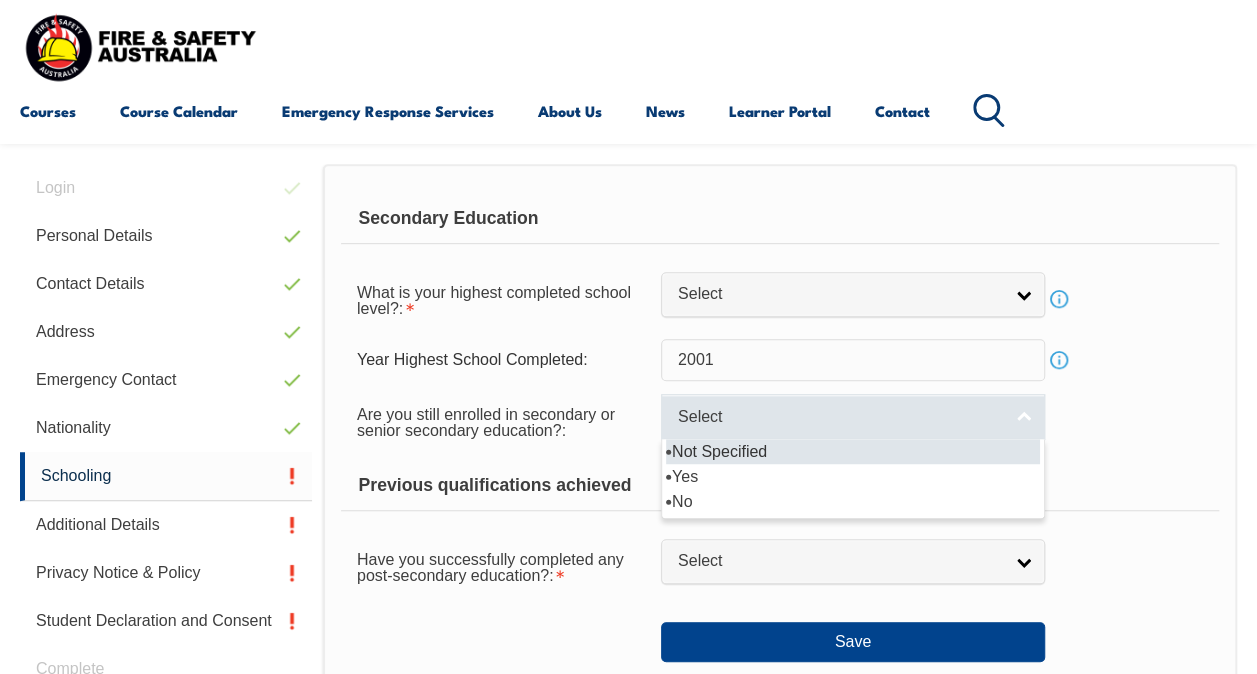 click on "Select" at bounding box center [840, 417] 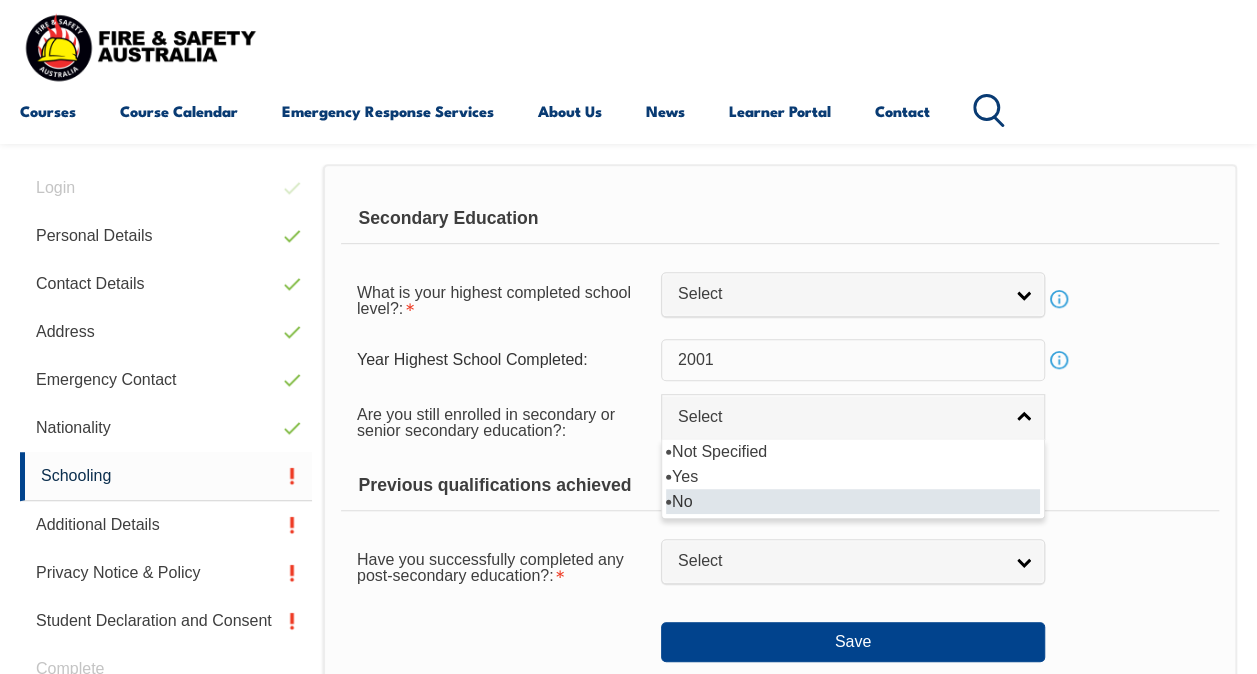 click on "No" at bounding box center [853, 501] 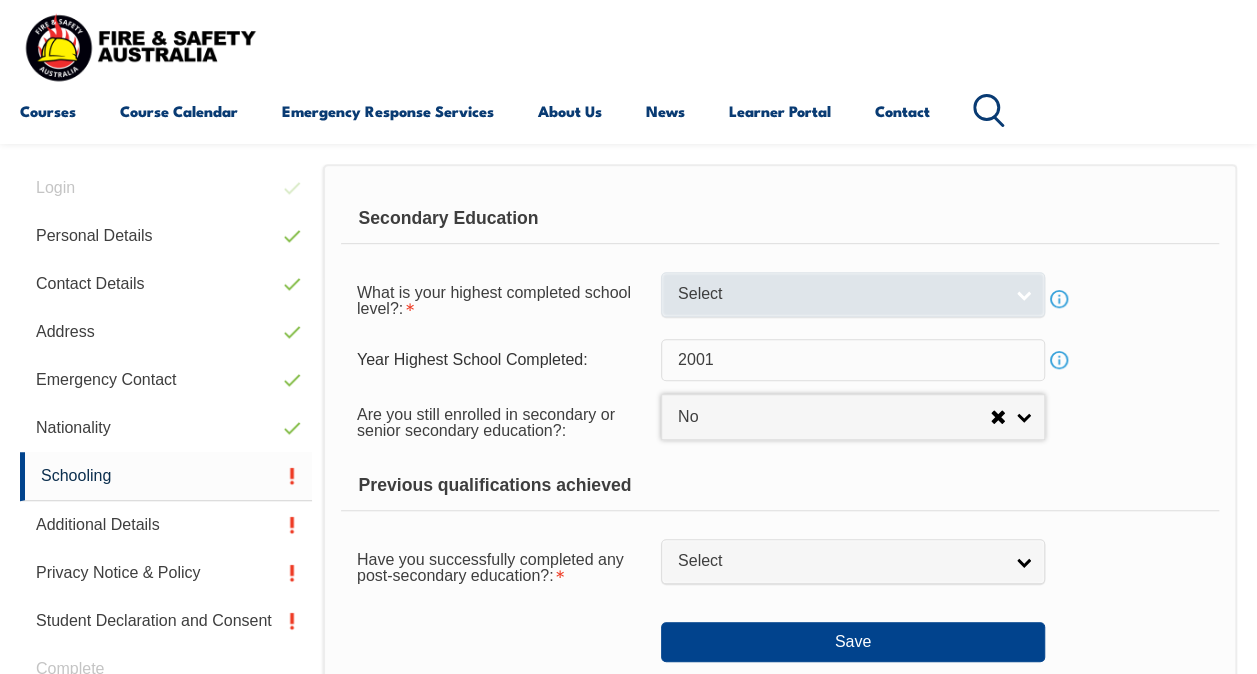 click on "Select" at bounding box center [840, 294] 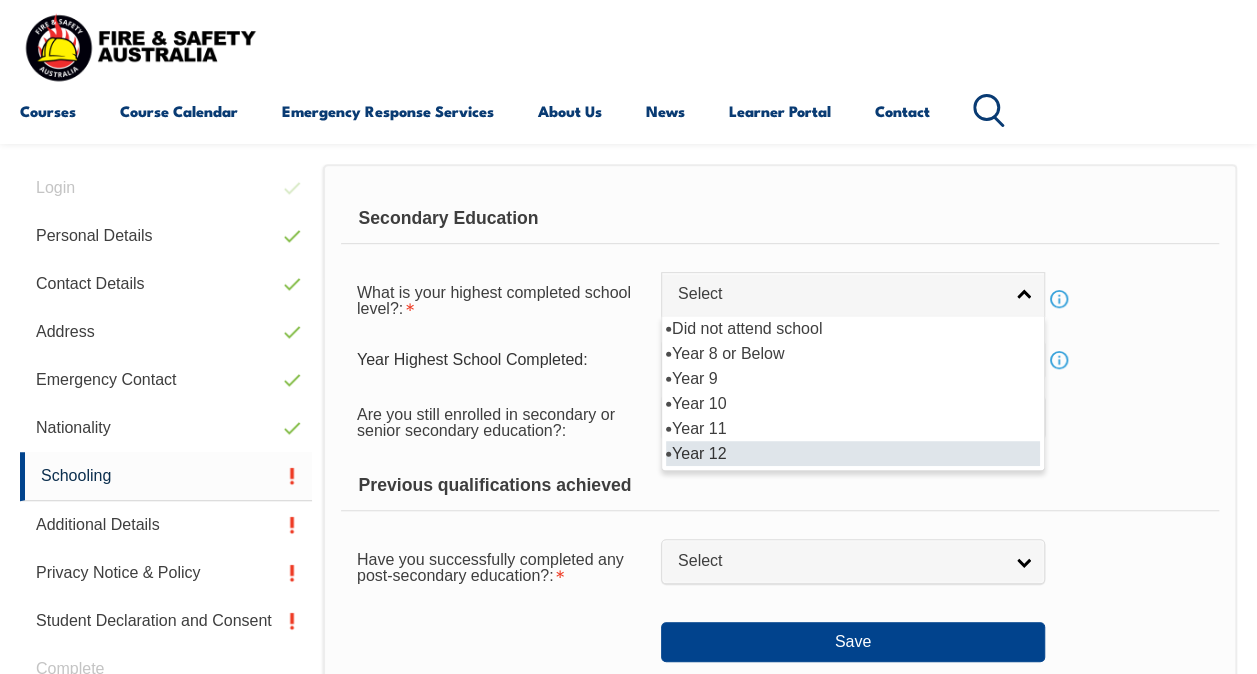 click on "Year 12" at bounding box center [853, 453] 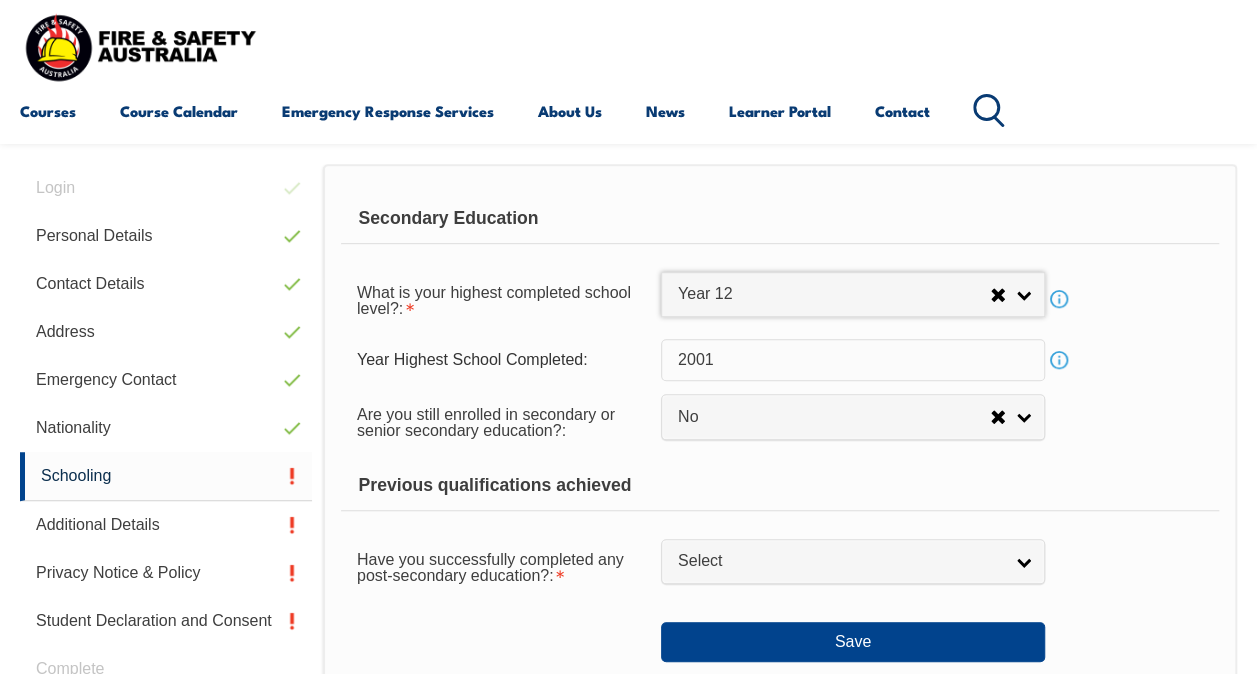 click on "Info" at bounding box center [1059, 299] 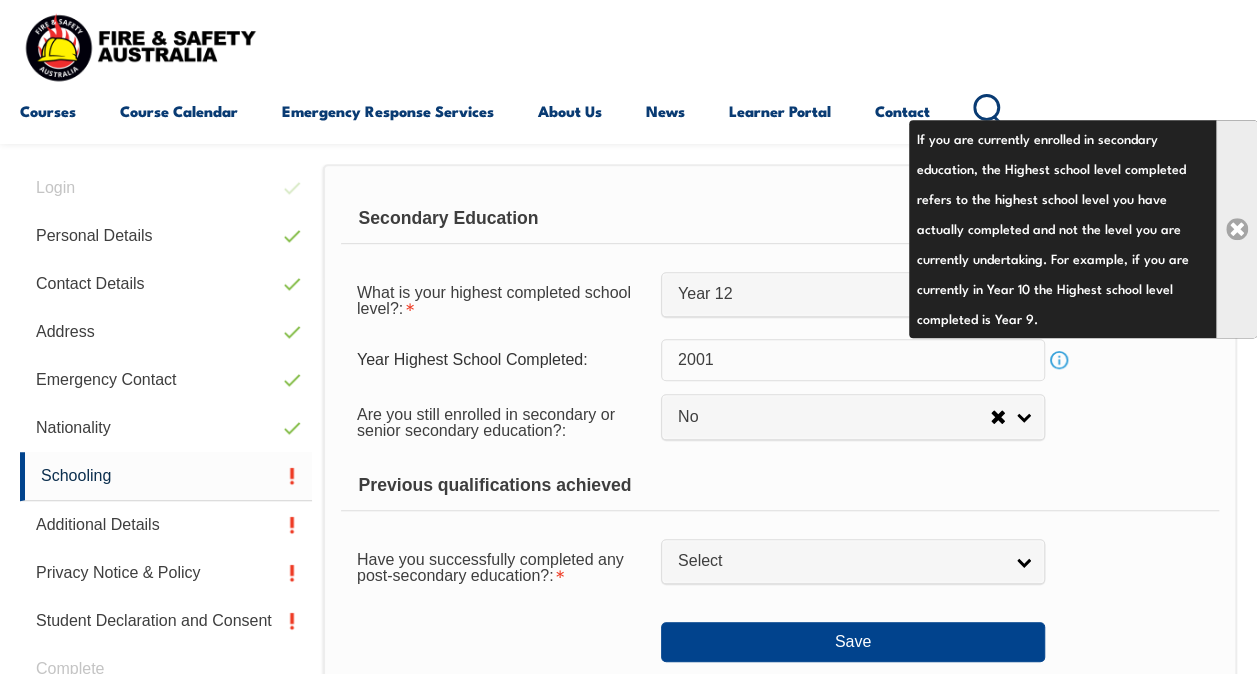 click on "Close" at bounding box center [1236, 229] 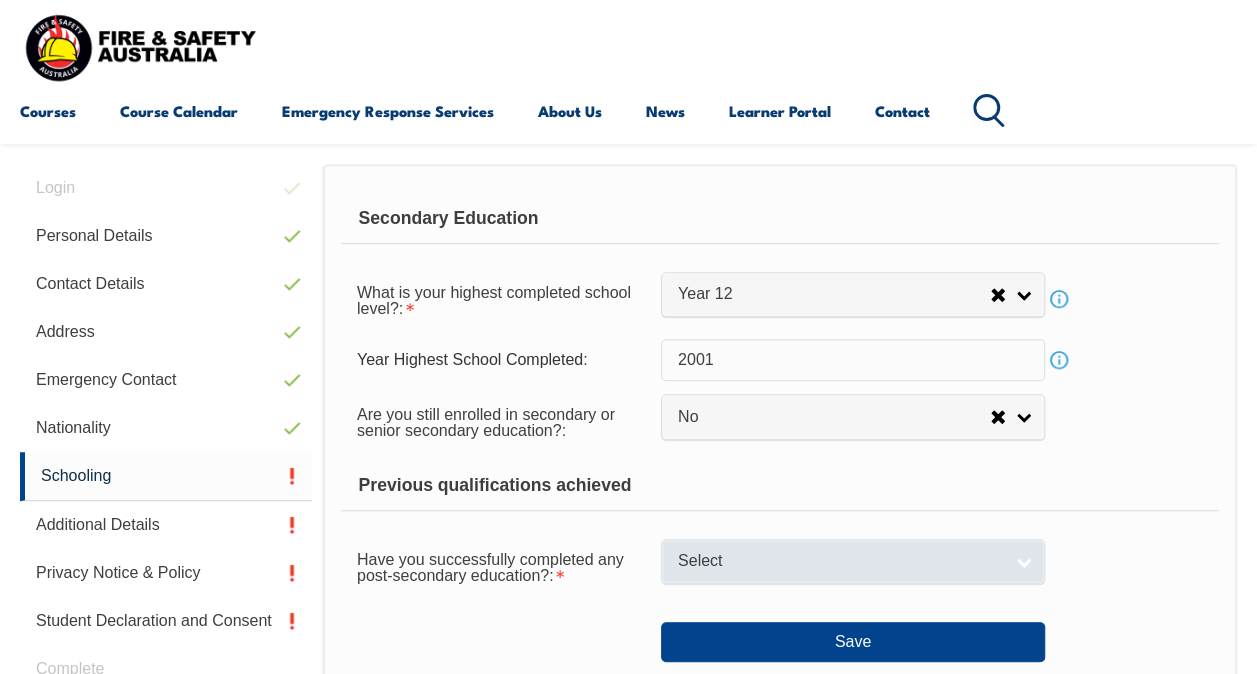 click on "Select" at bounding box center (853, 561) 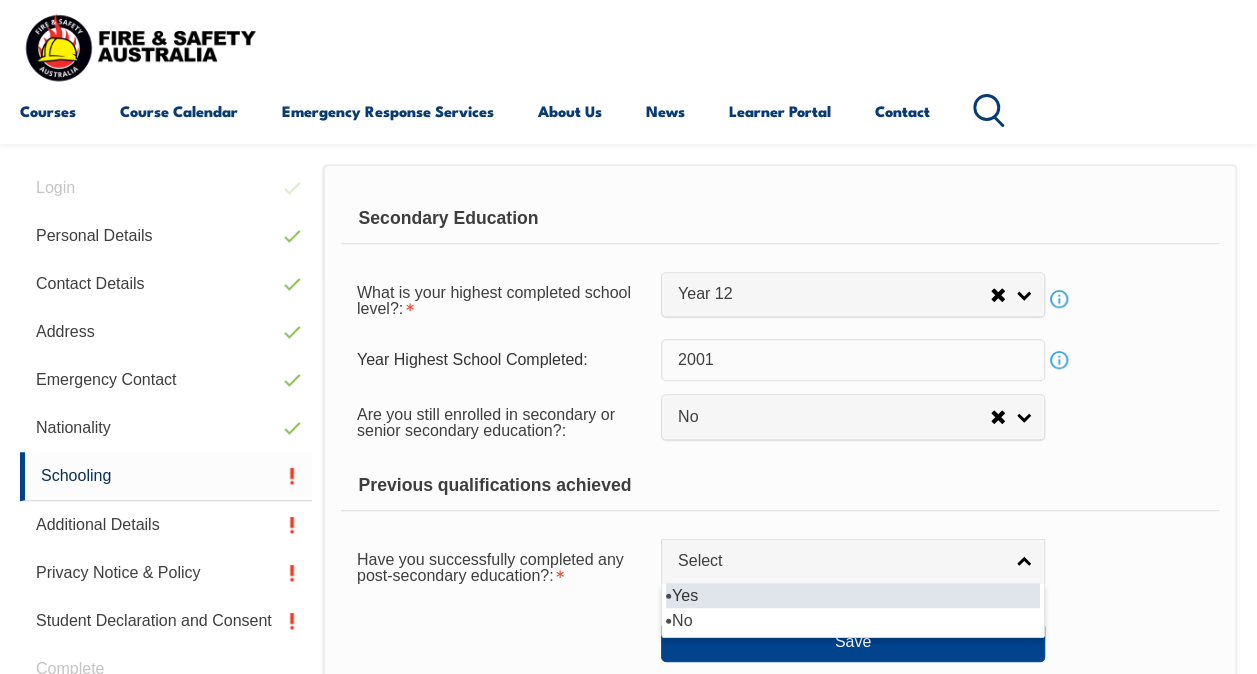 click on "Yes" at bounding box center [853, 595] 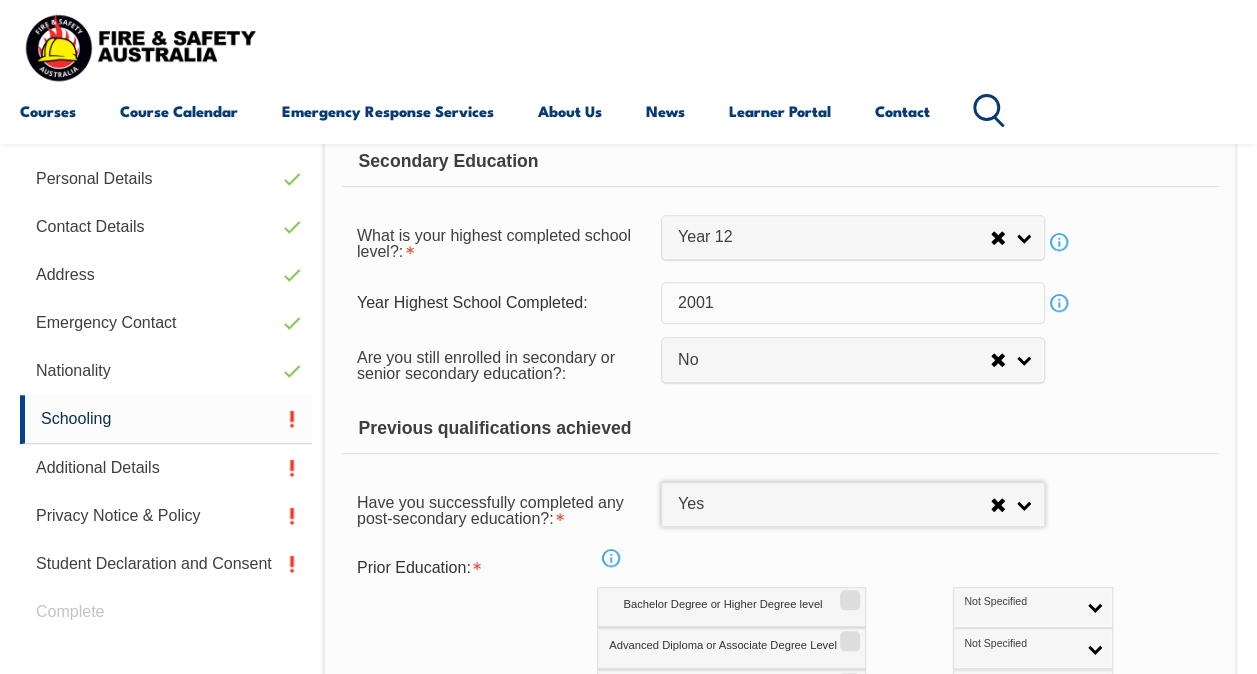 scroll, scrollTop: 641, scrollLeft: 0, axis: vertical 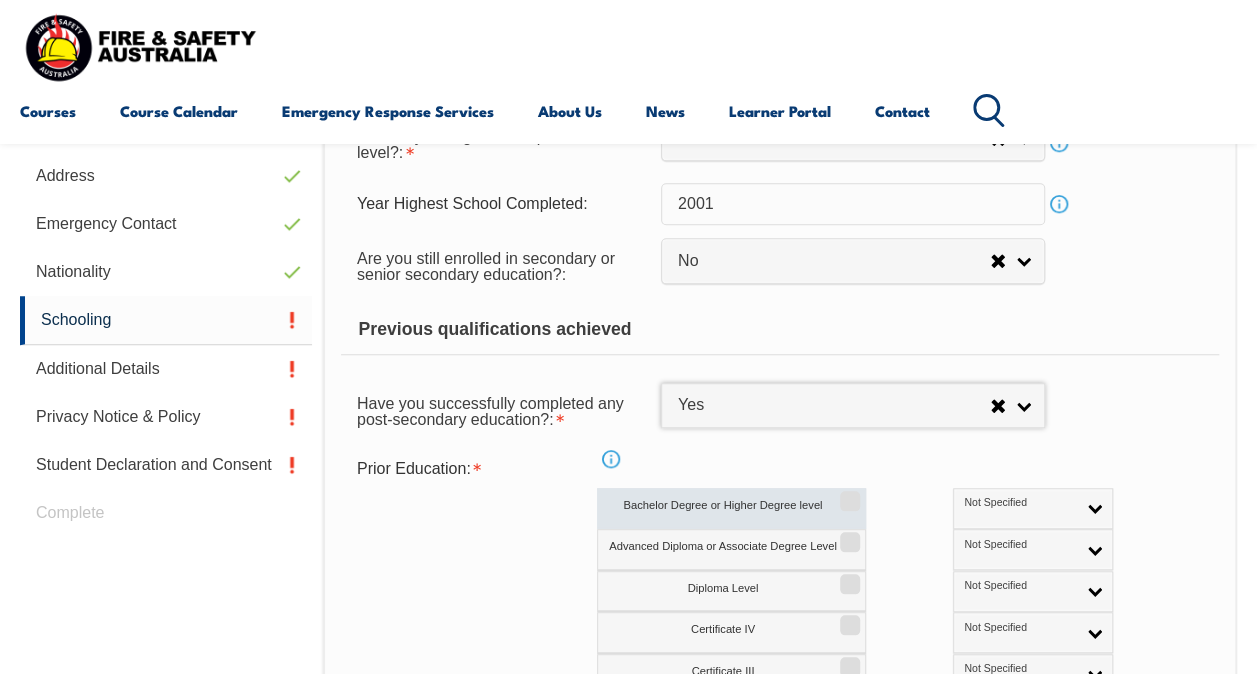 click on "Bachelor Degree or Higher Degree level" at bounding box center [731, 508] 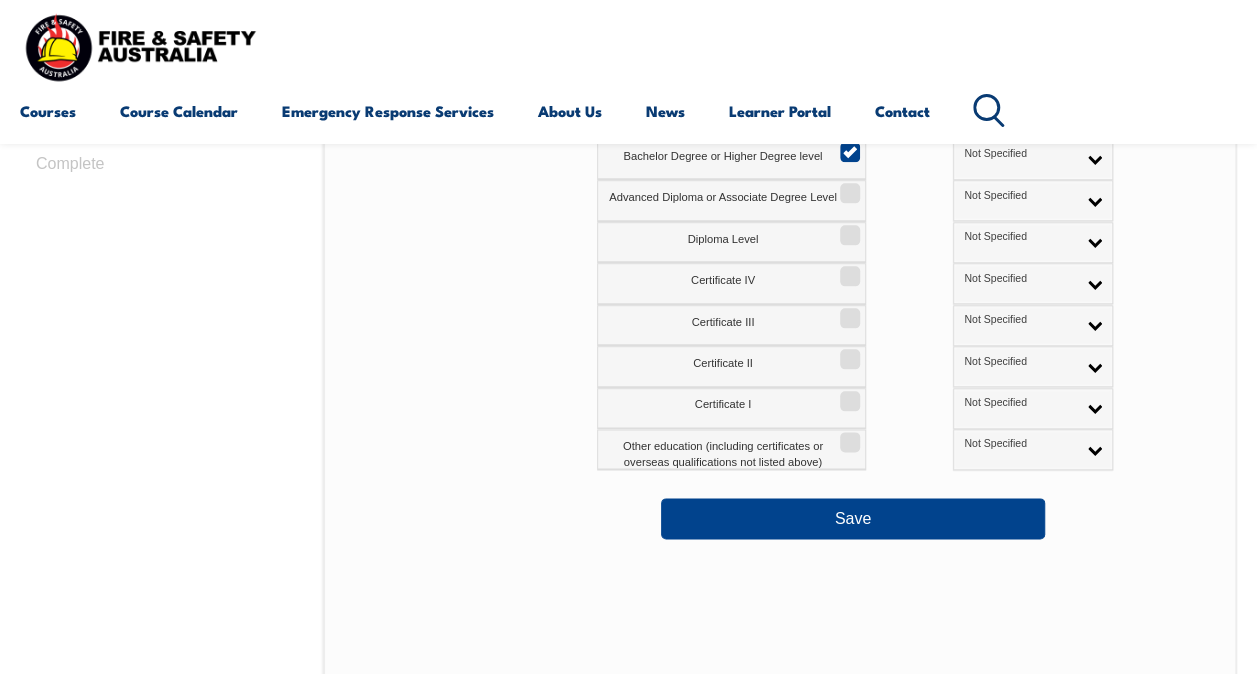 scroll, scrollTop: 1001, scrollLeft: 0, axis: vertical 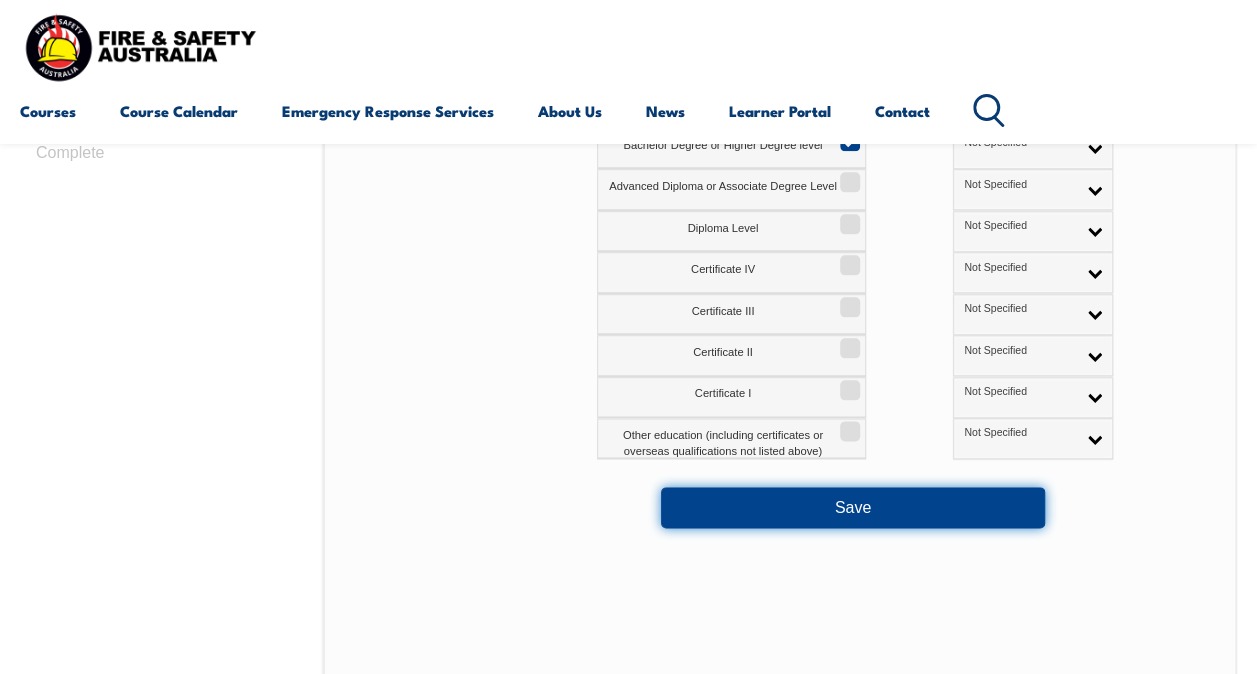 click on "Save" at bounding box center (853, 507) 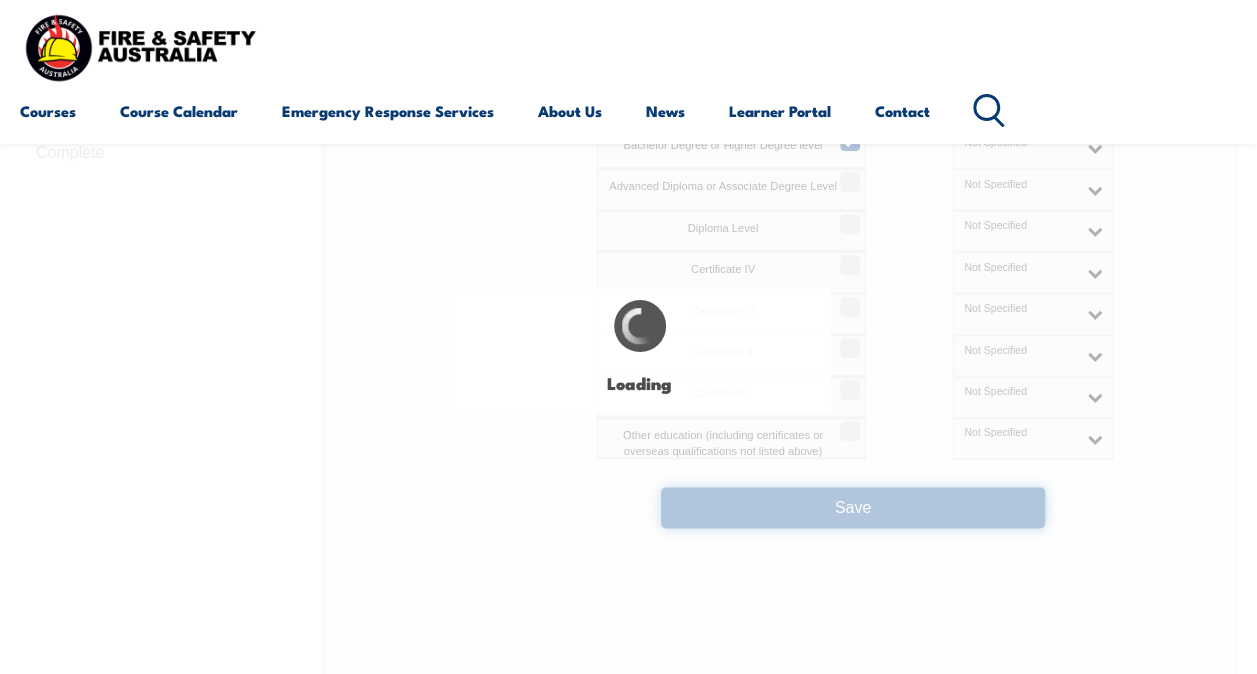 select 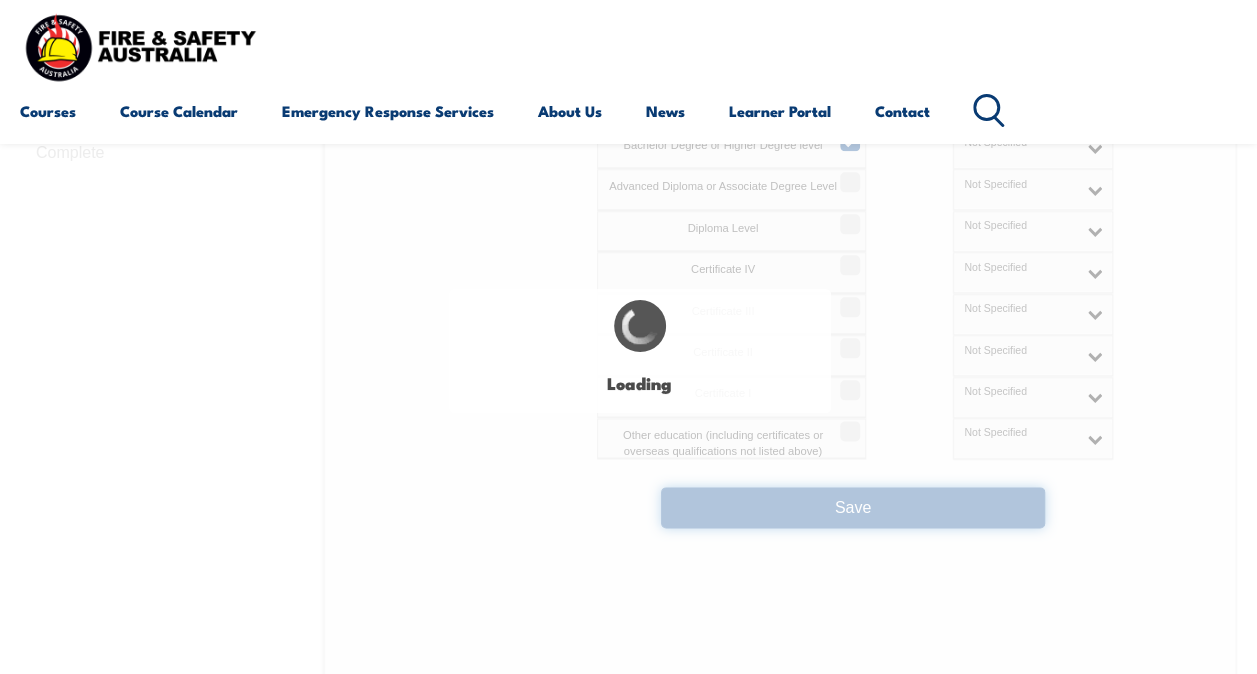 select on "false" 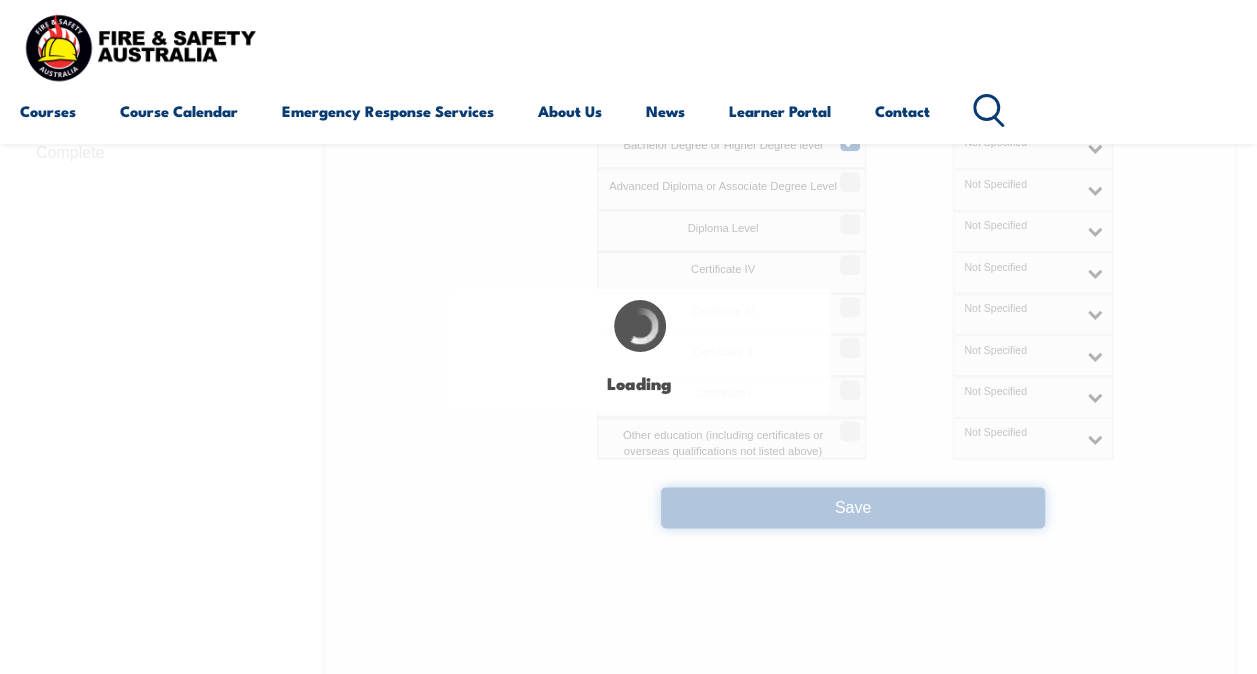 select on "true" 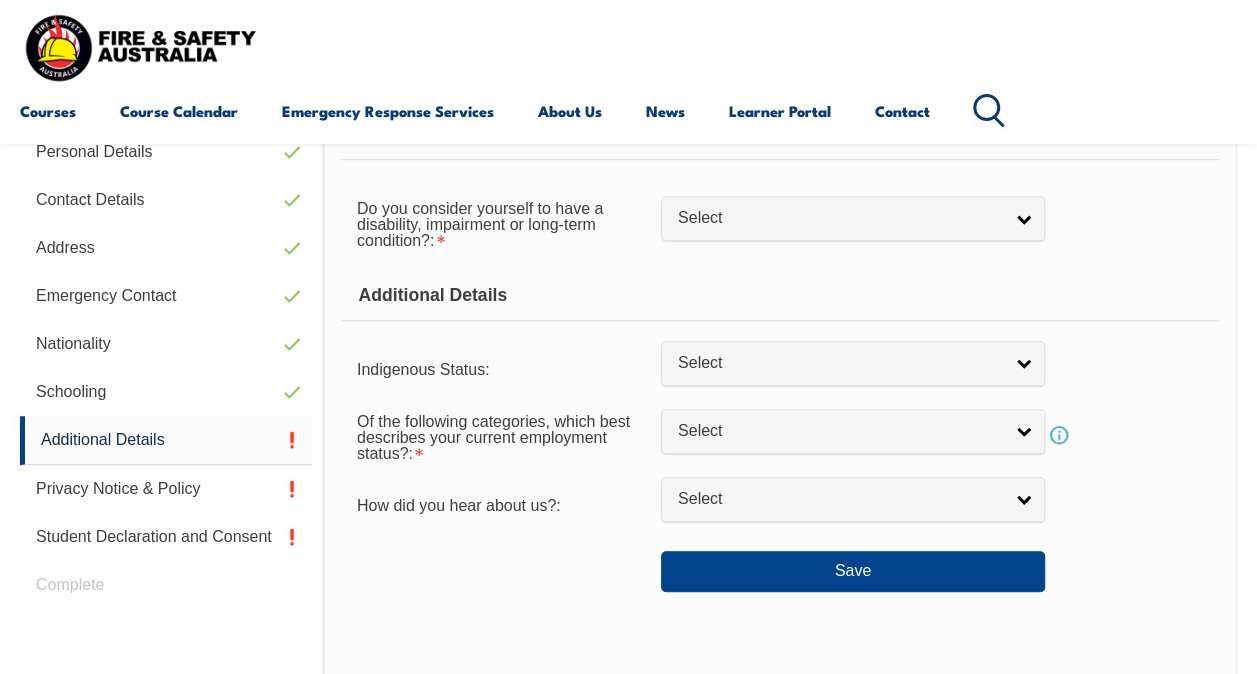 scroll, scrollTop: 485, scrollLeft: 0, axis: vertical 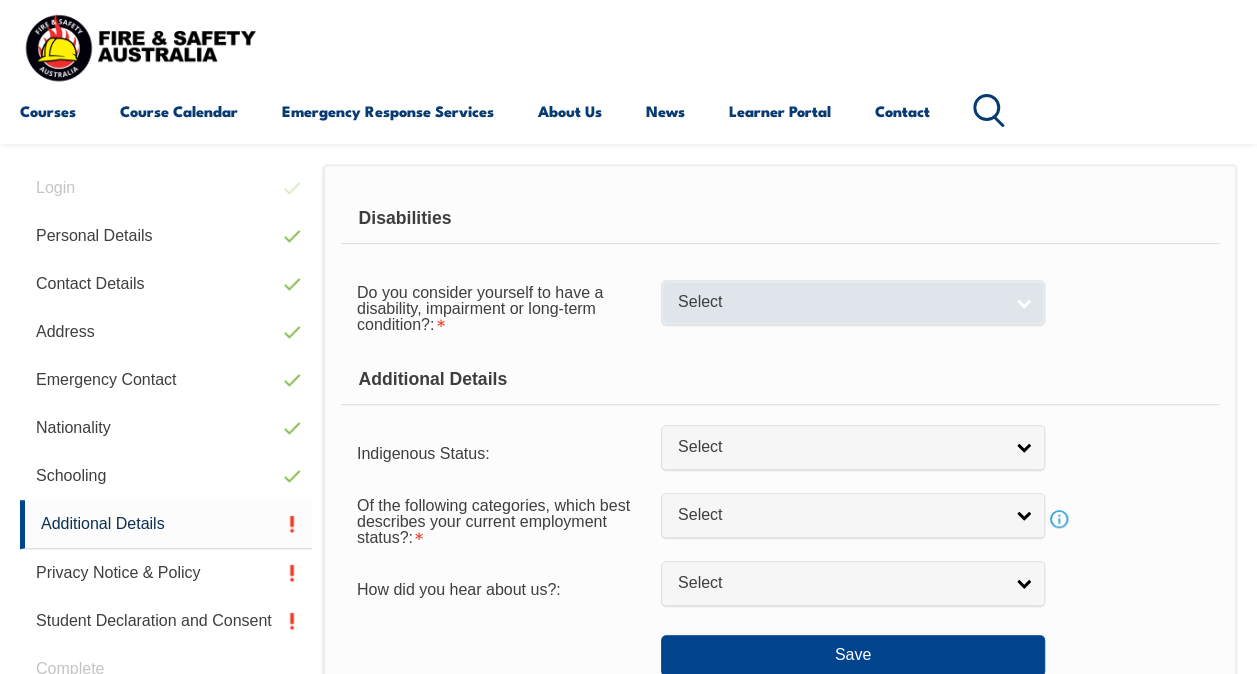 click on "Select" at bounding box center [840, 302] 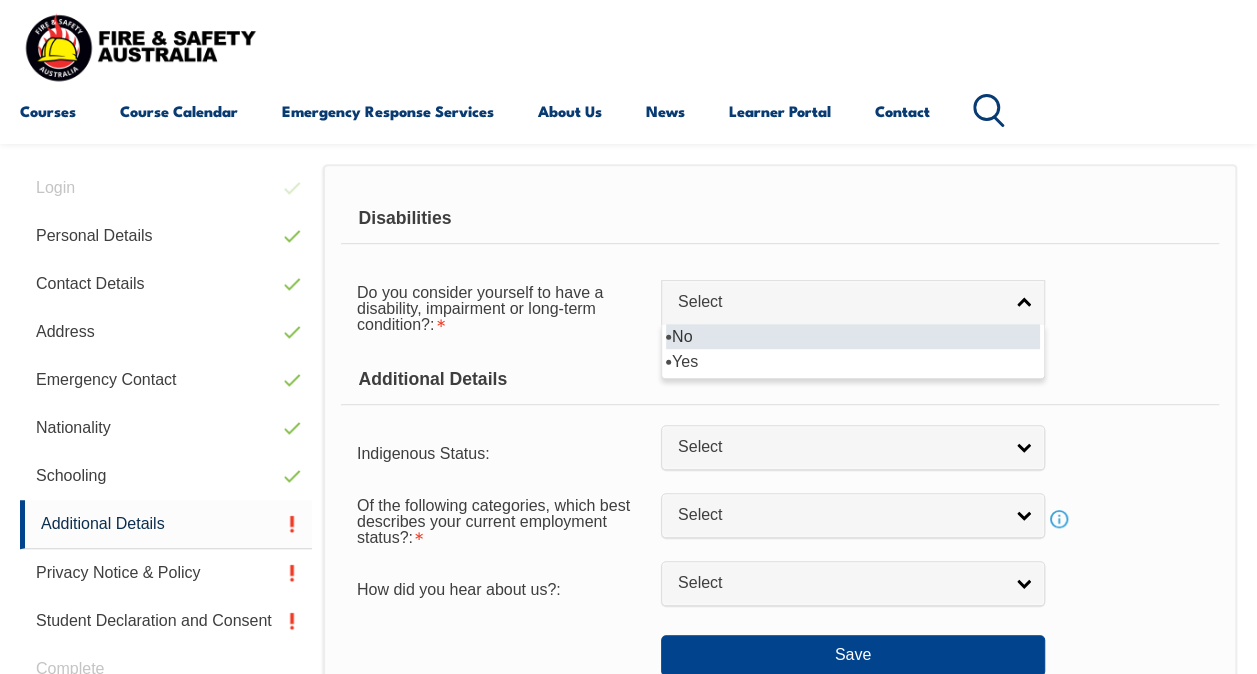 click on "No" at bounding box center (853, 336) 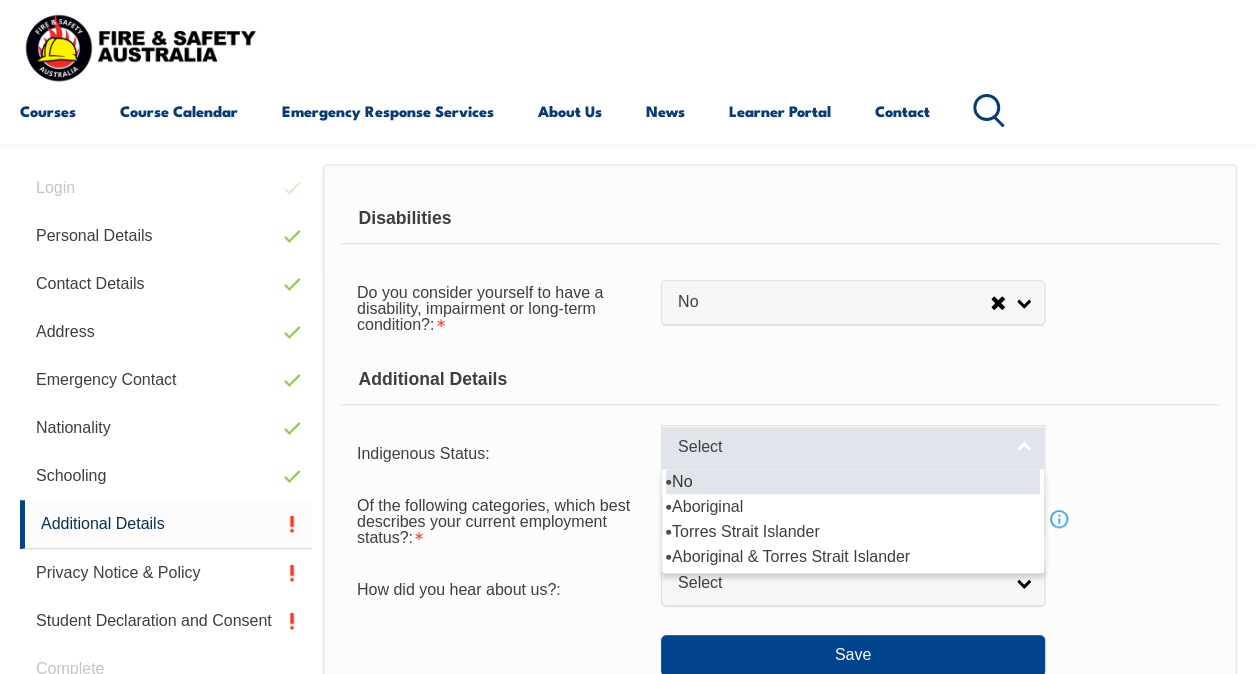click on "Select" at bounding box center (840, 447) 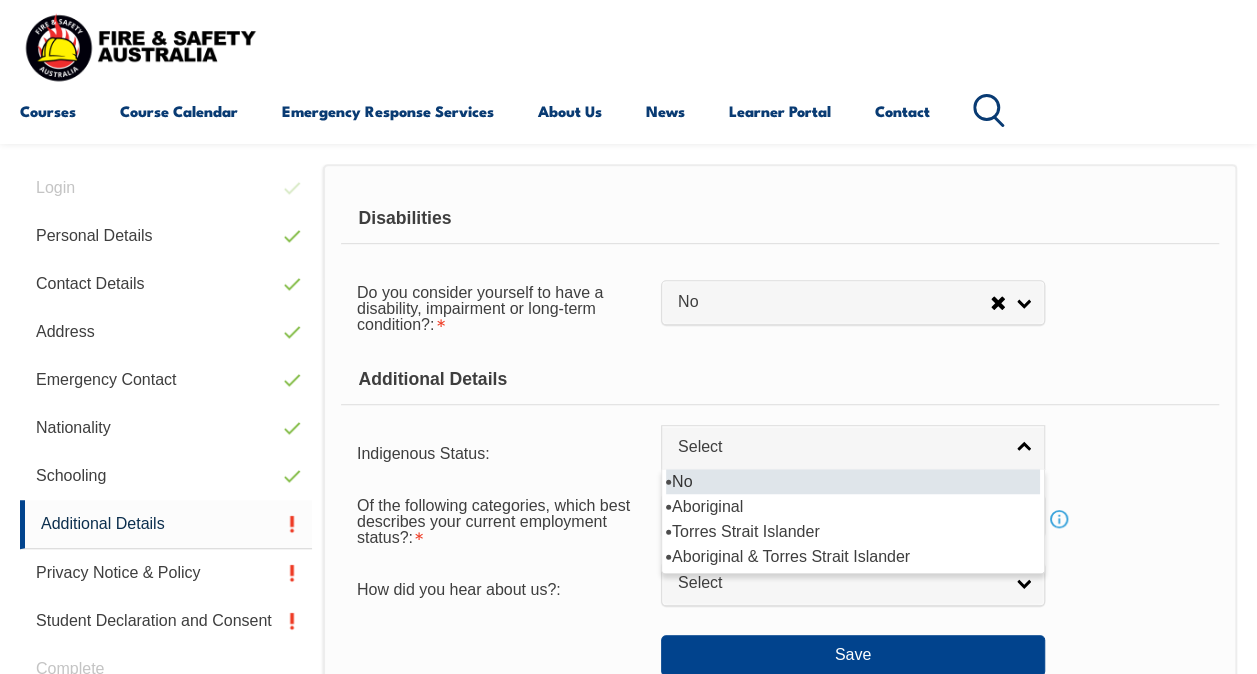 click on "No" at bounding box center [853, 481] 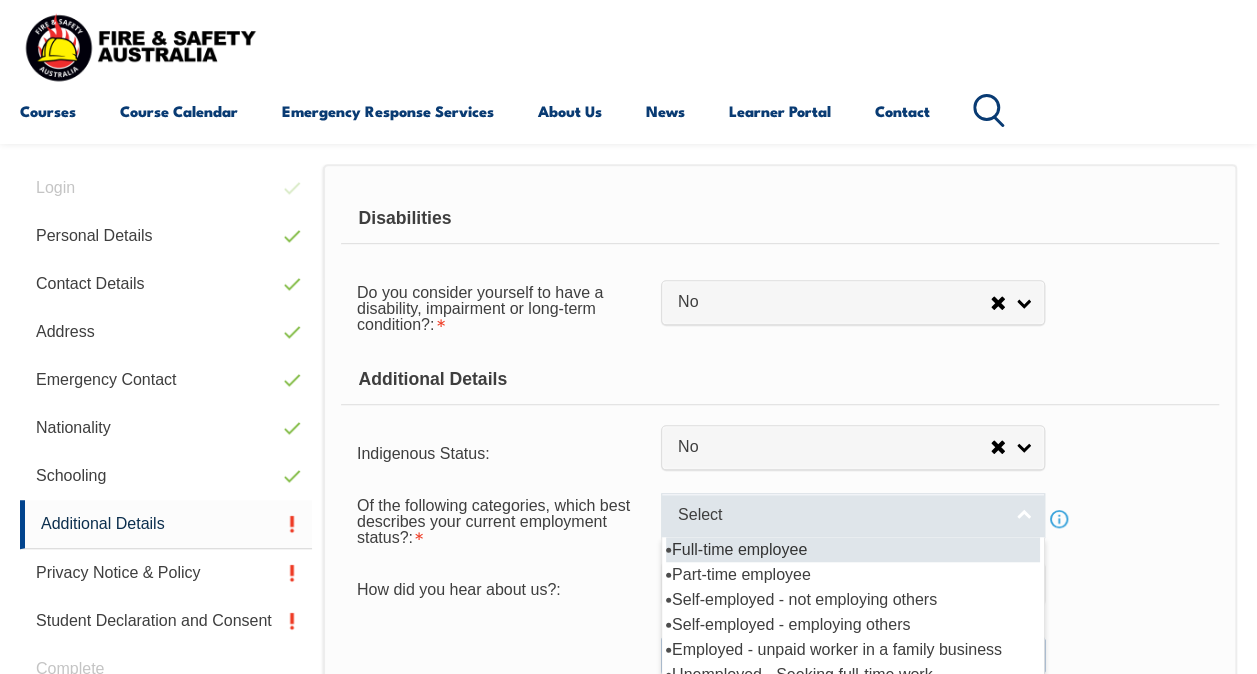 click on "Select" at bounding box center (840, 515) 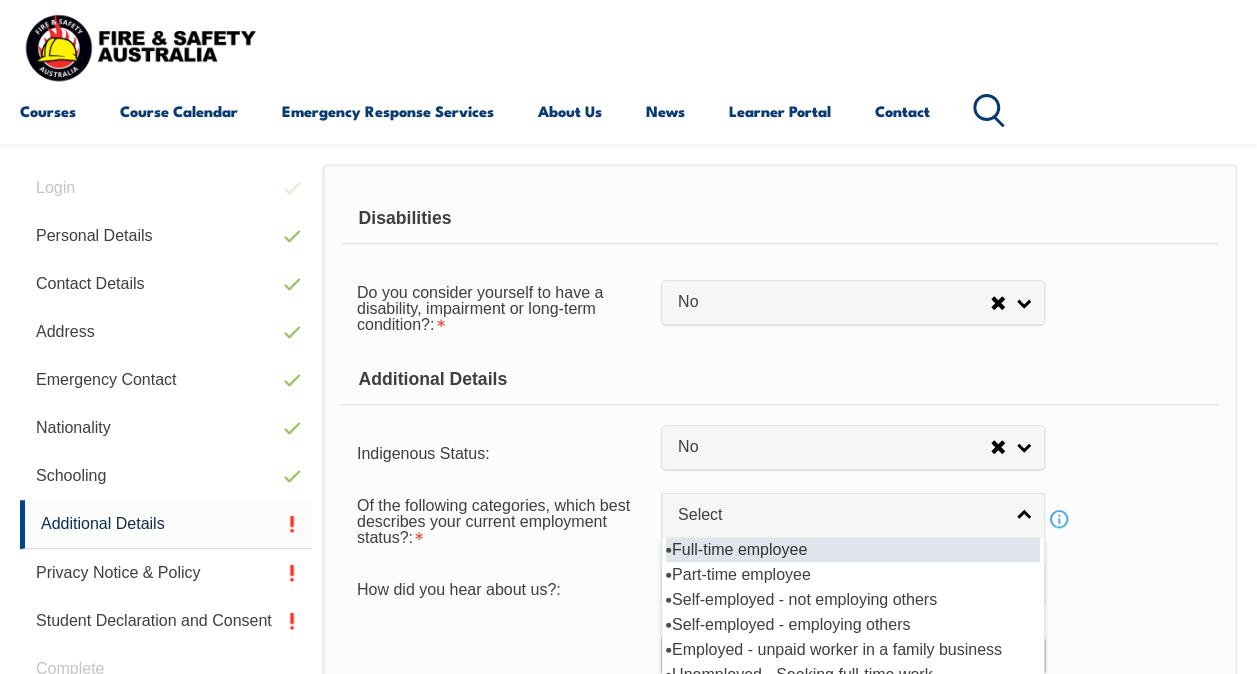 click on "Full-time employee" at bounding box center (853, 549) 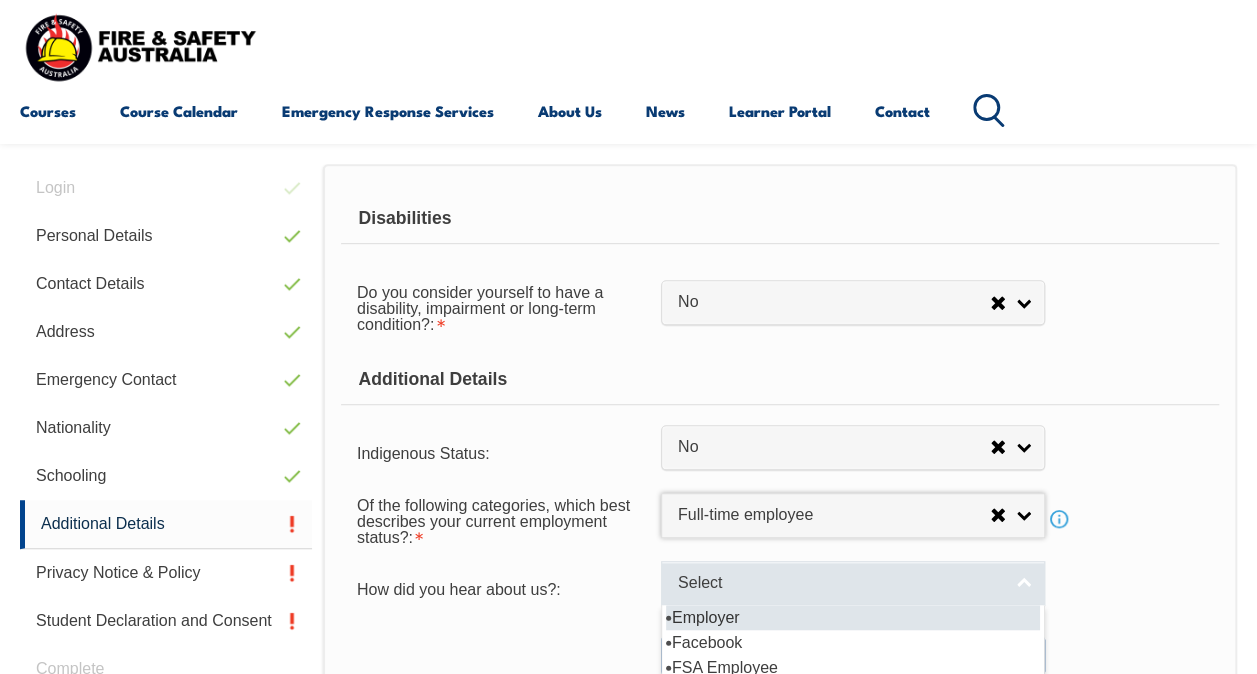 click on "Select" at bounding box center [840, 583] 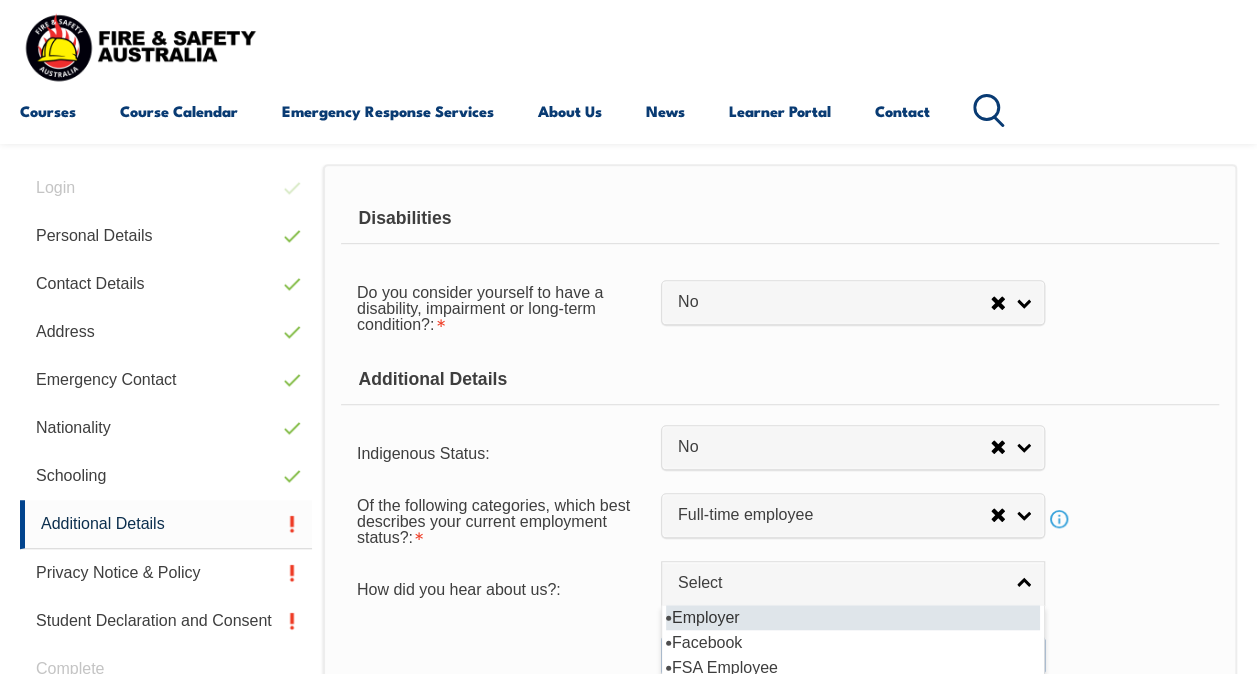 click on "Employer" at bounding box center [853, 617] 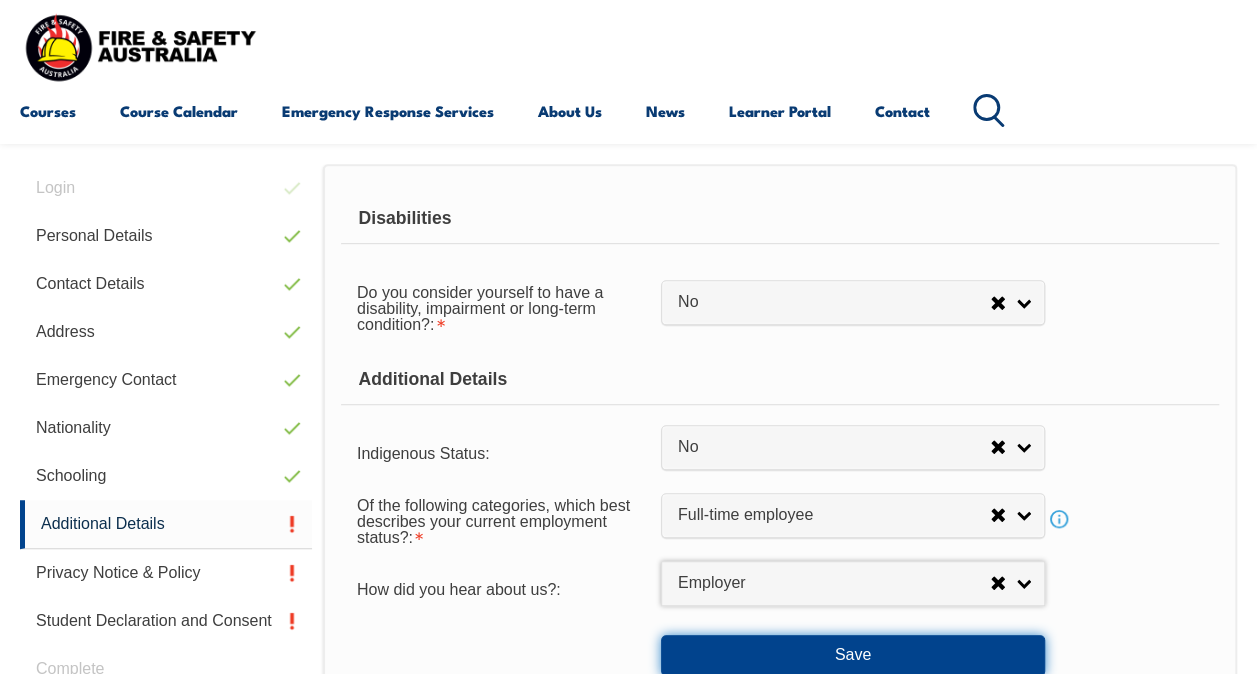 click on "Save" at bounding box center [853, 655] 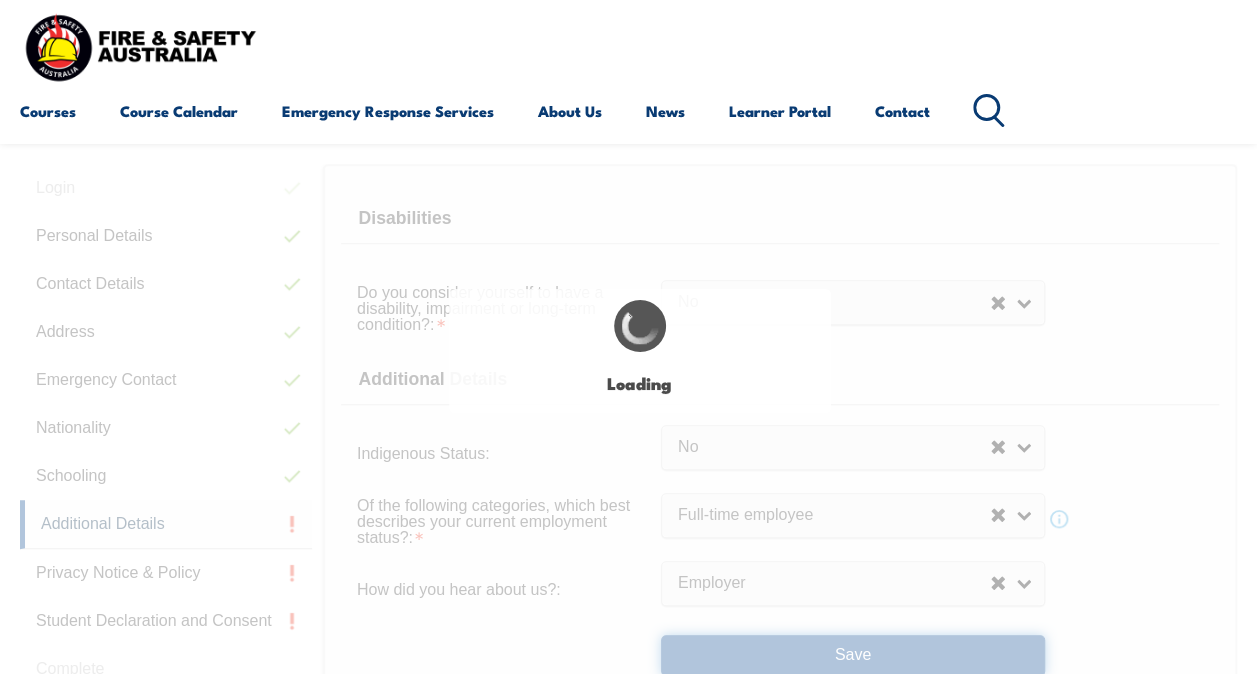 select on "false" 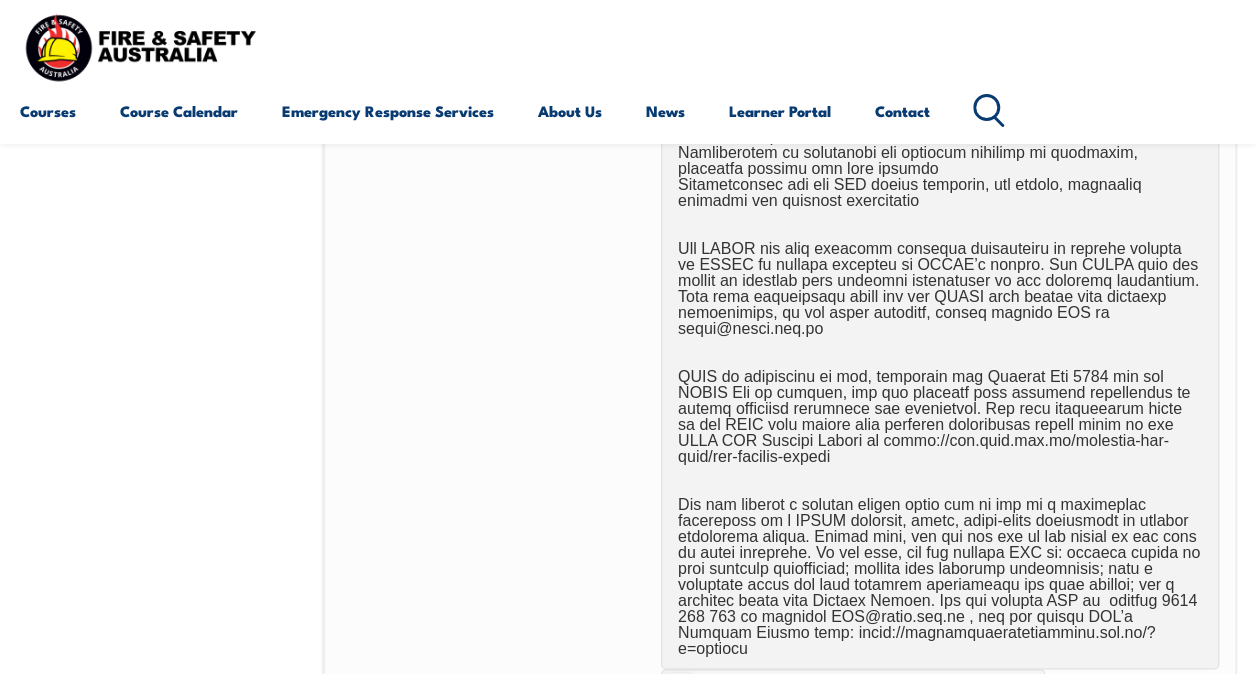 scroll, scrollTop: 1303, scrollLeft: 0, axis: vertical 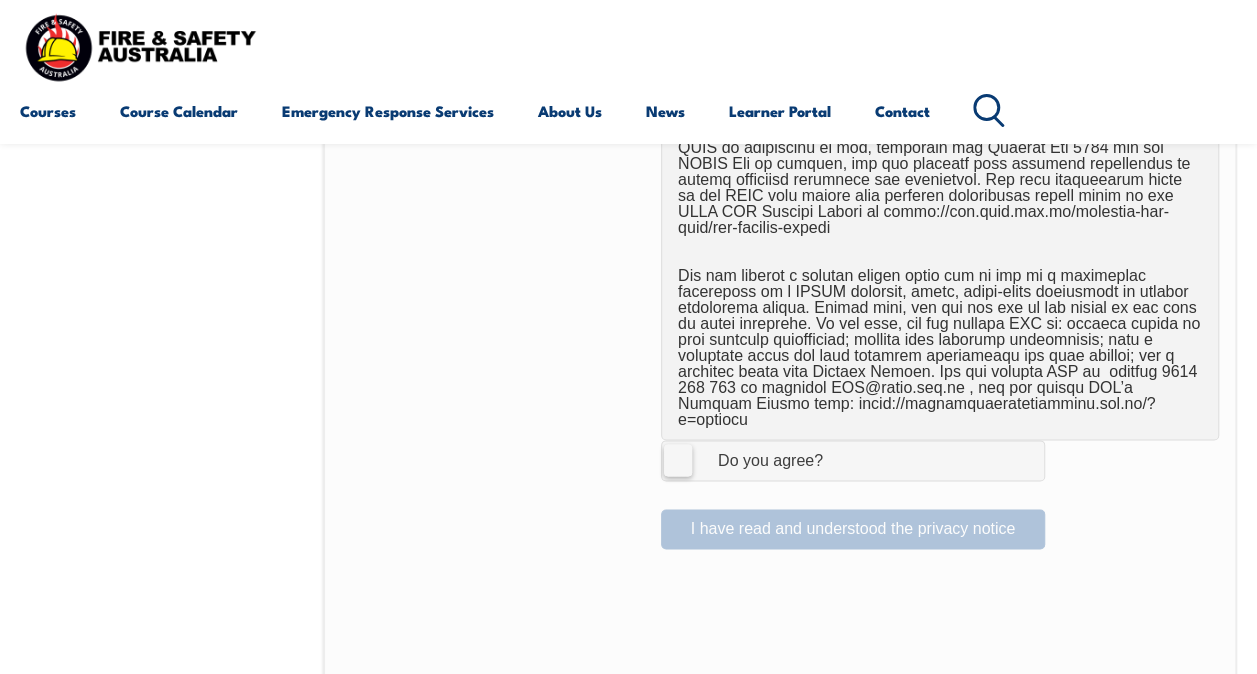 click on "I Agree Do you agree?" at bounding box center [853, 460] 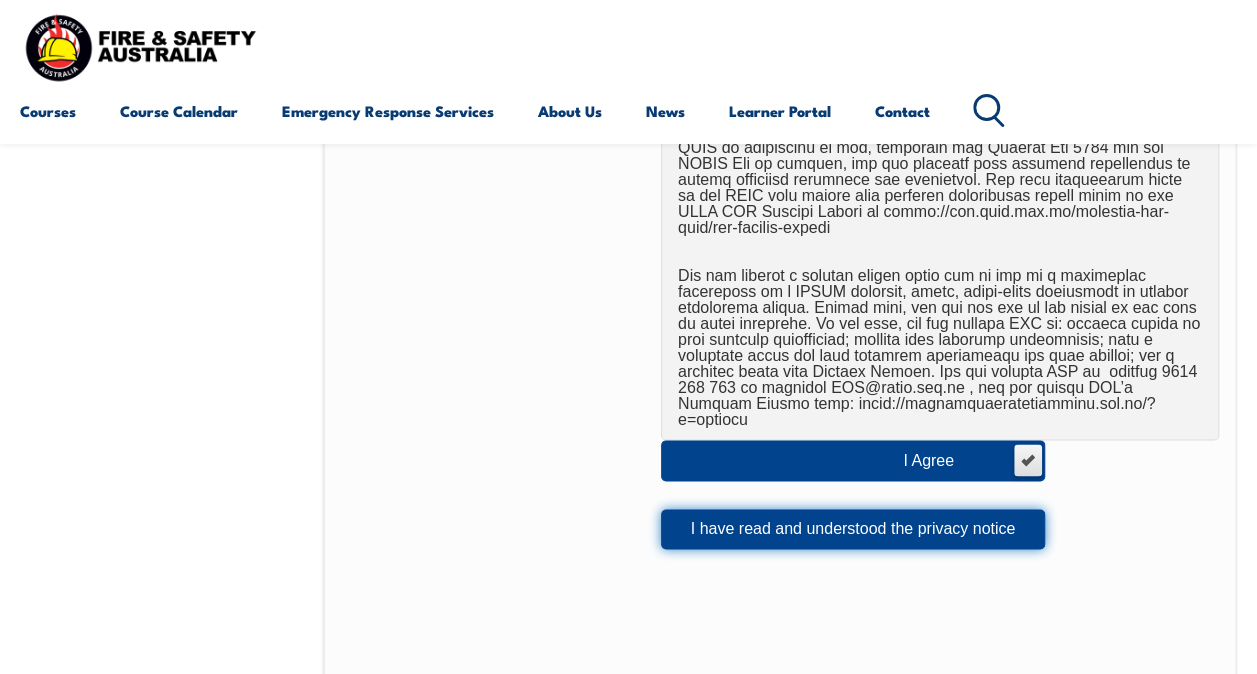 click on "I have read and understood the privacy notice" at bounding box center [853, 529] 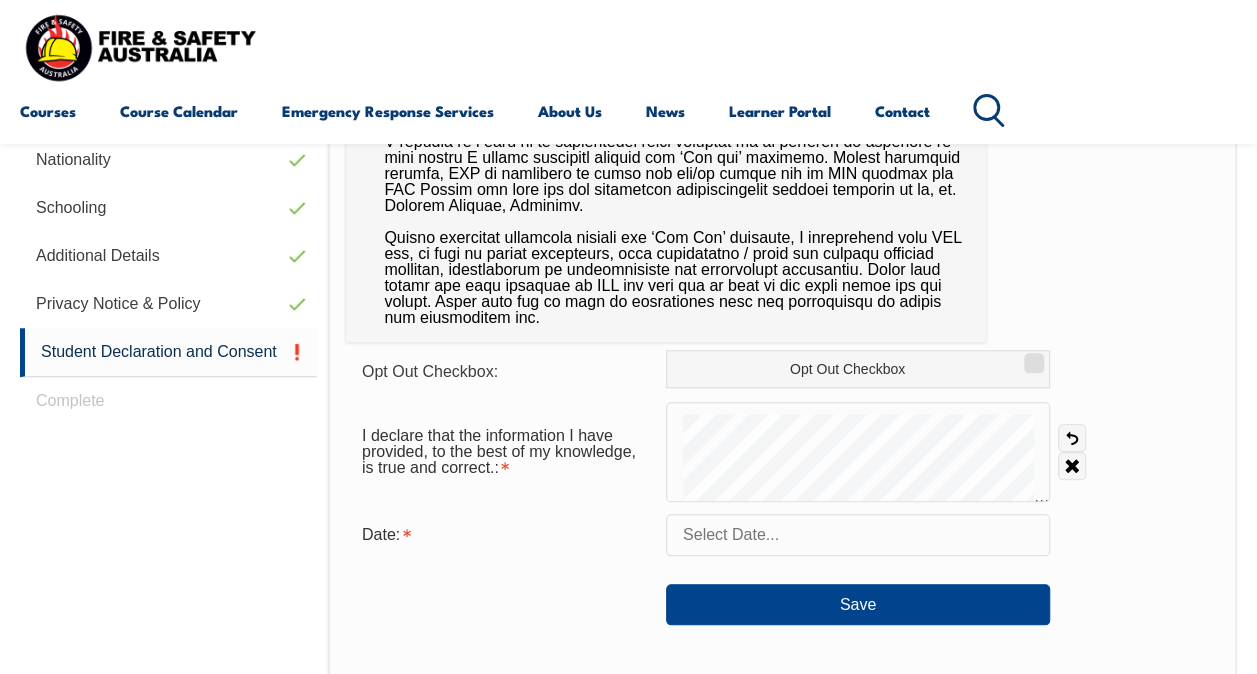 scroll, scrollTop: 761, scrollLeft: 0, axis: vertical 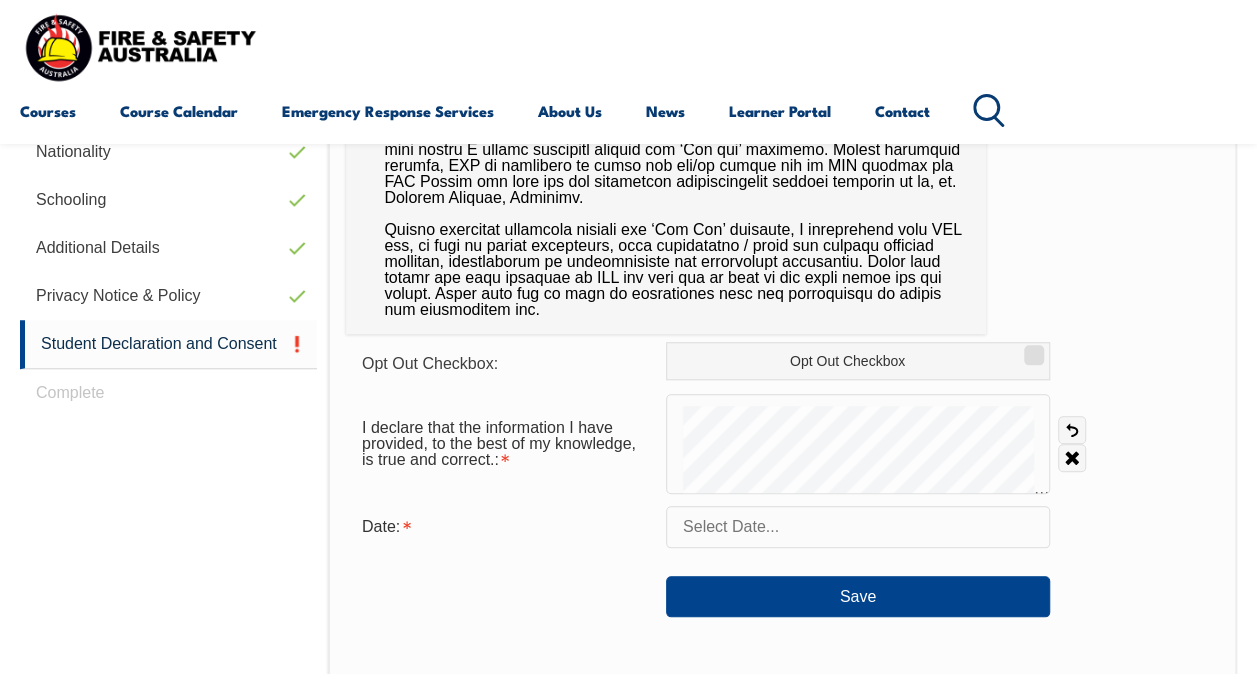 click at bounding box center [858, 527] 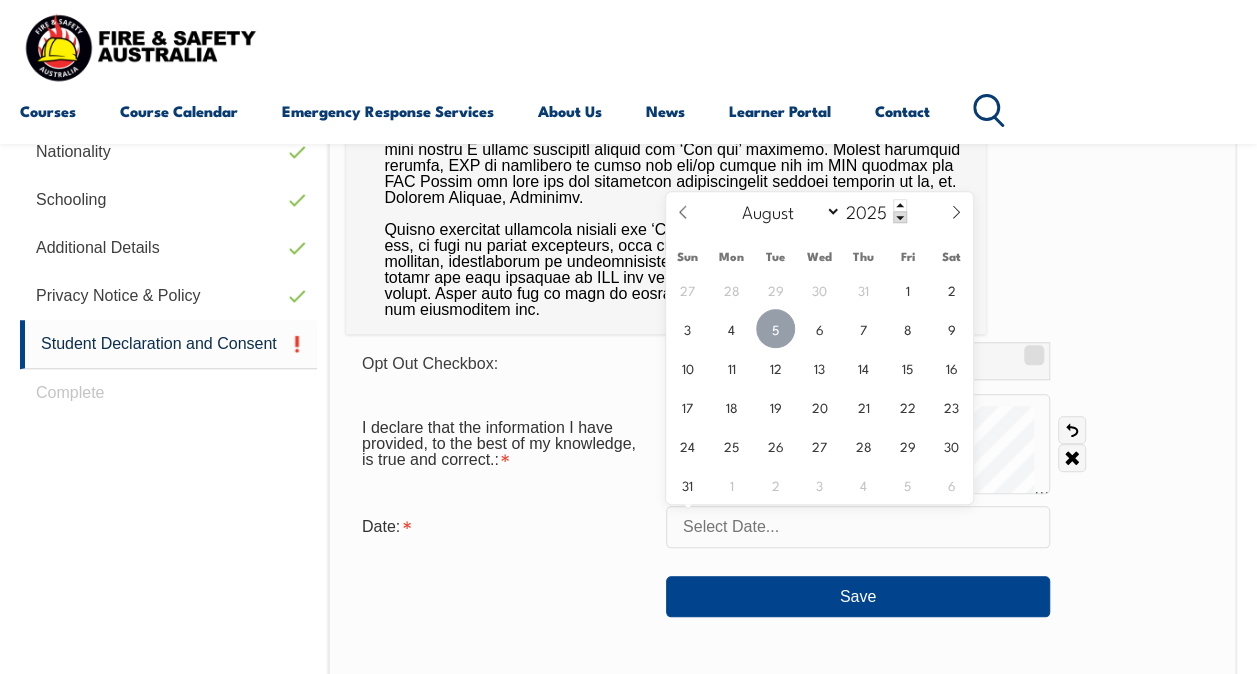 click on "5" at bounding box center [775, 328] 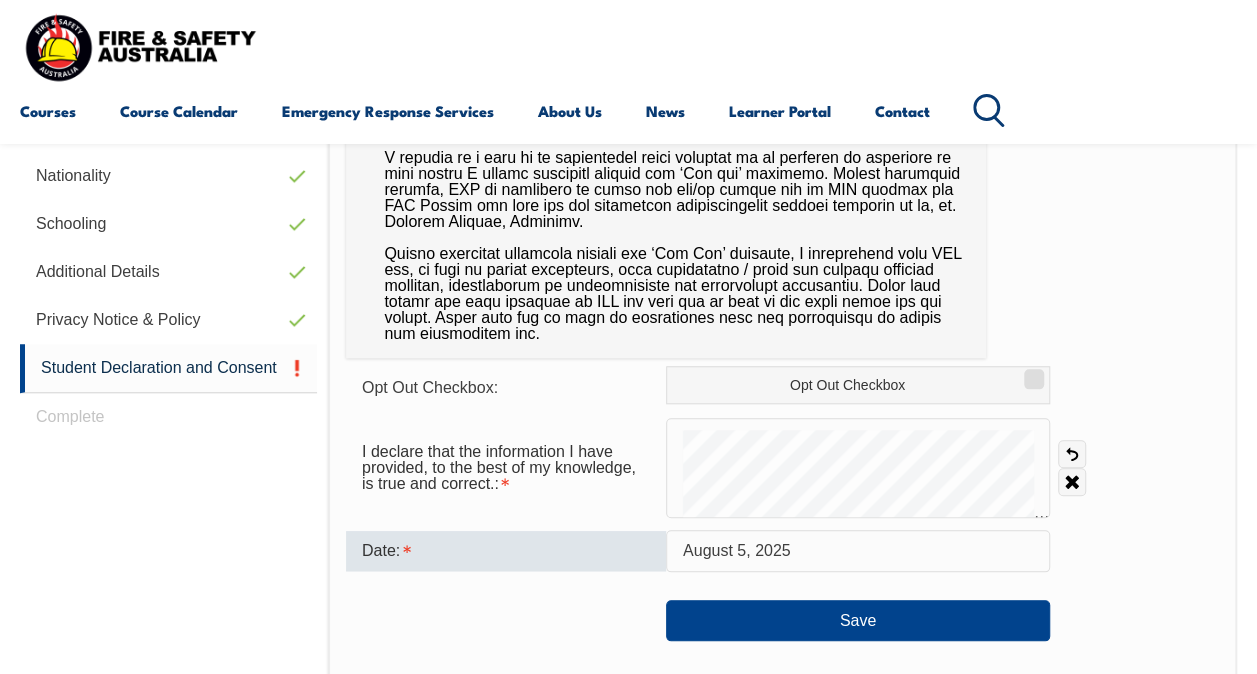 scroll, scrollTop: 738, scrollLeft: 0, axis: vertical 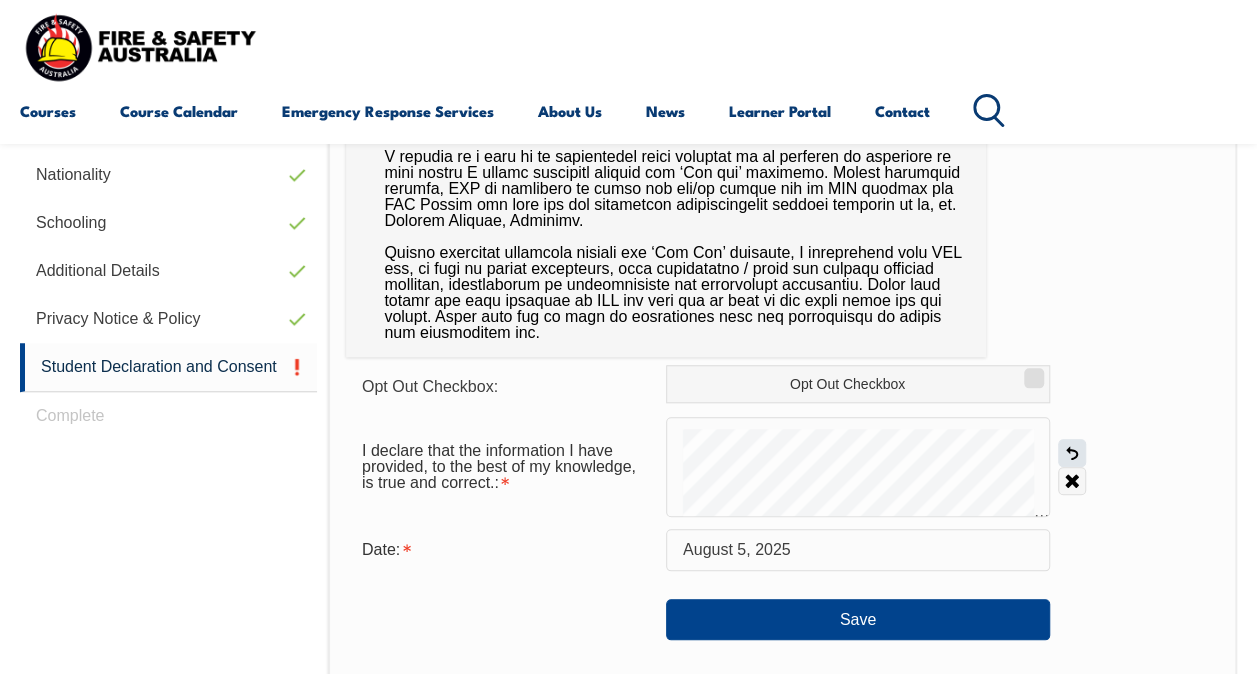 click on "Undo" at bounding box center [1072, 453] 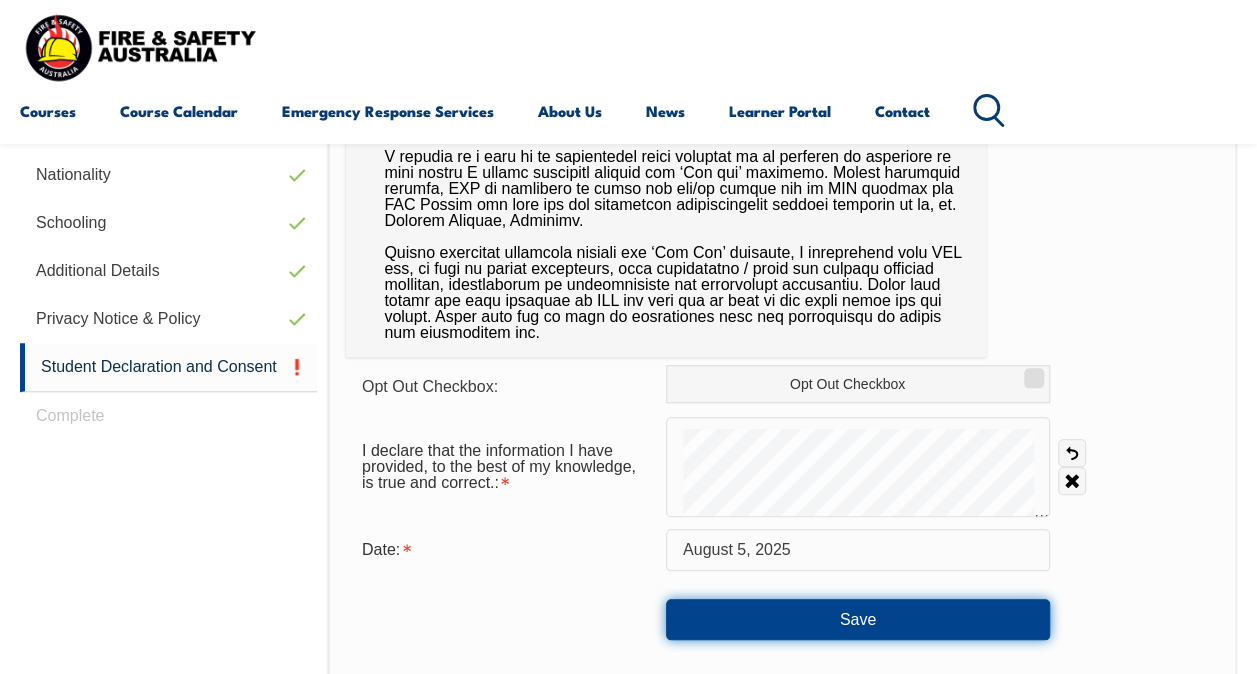 click on "Save" at bounding box center (858, 619) 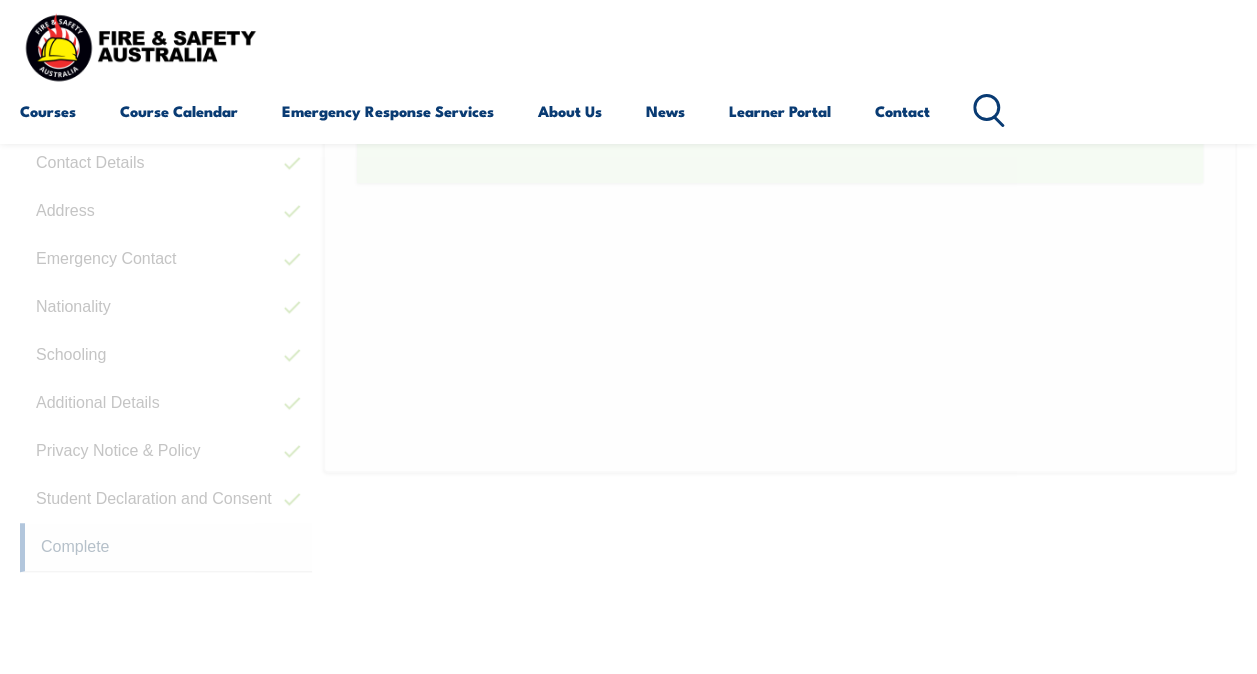scroll, scrollTop: 485, scrollLeft: 0, axis: vertical 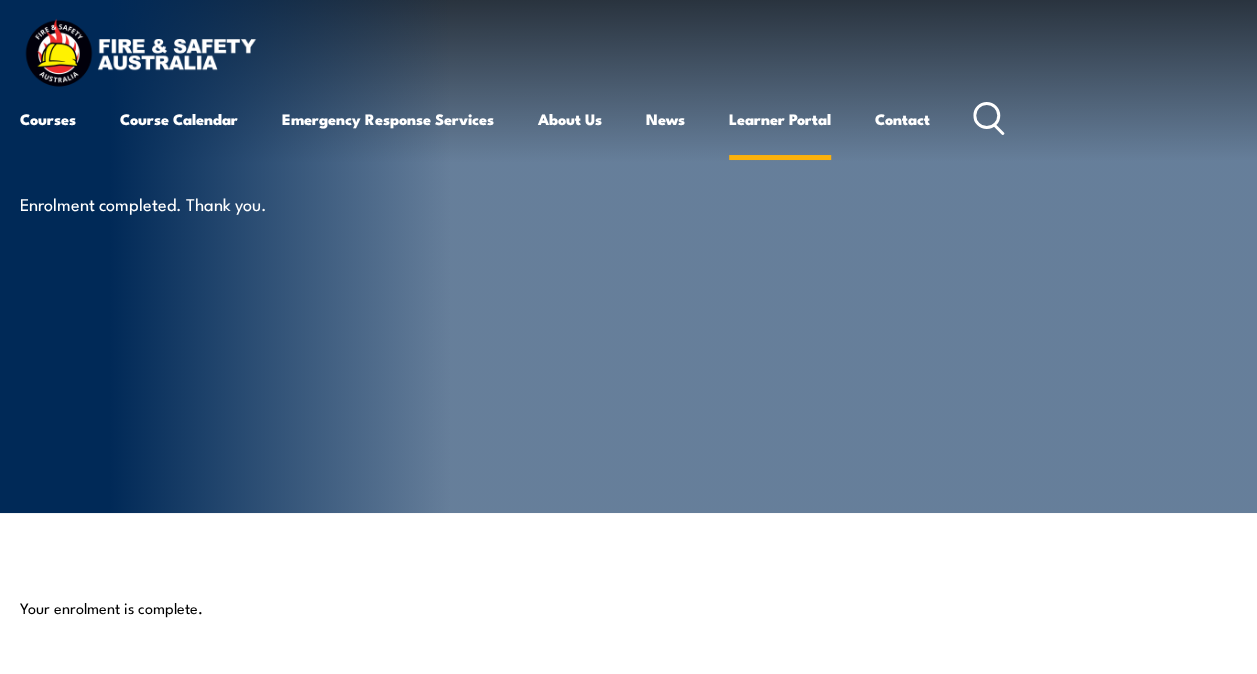 click on "Learner Portal" at bounding box center [780, 119] 